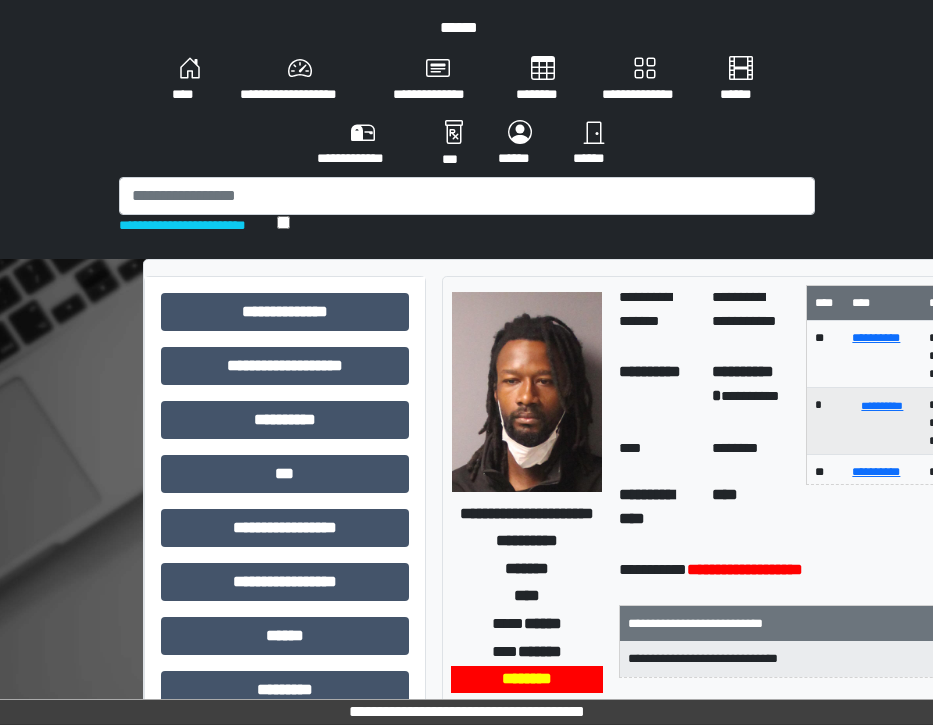 scroll, scrollTop: 28, scrollLeft: 0, axis: vertical 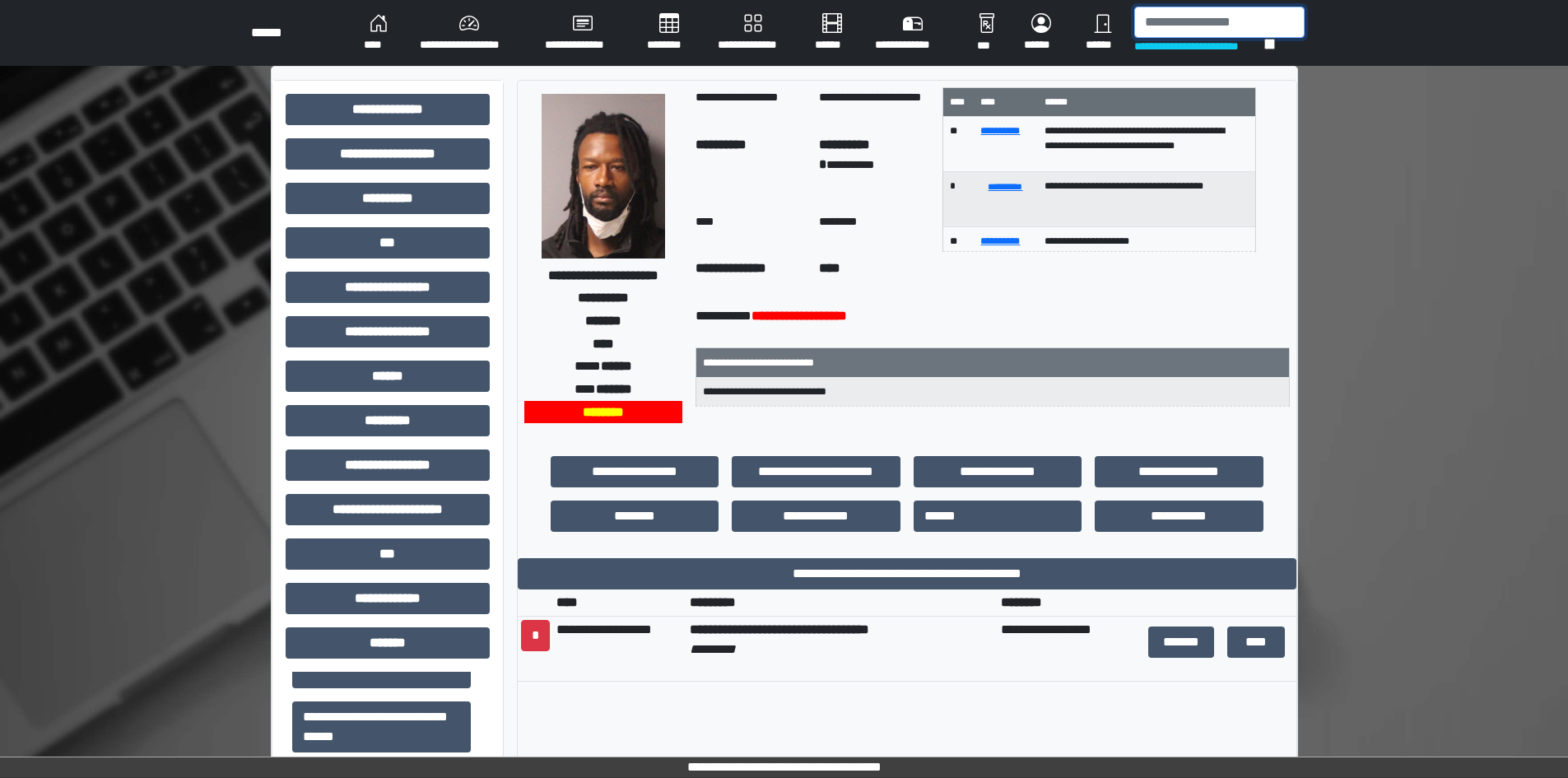 drag, startPoint x: 1166, startPoint y: 29, endPoint x: 693, endPoint y: 431, distance: 620.752 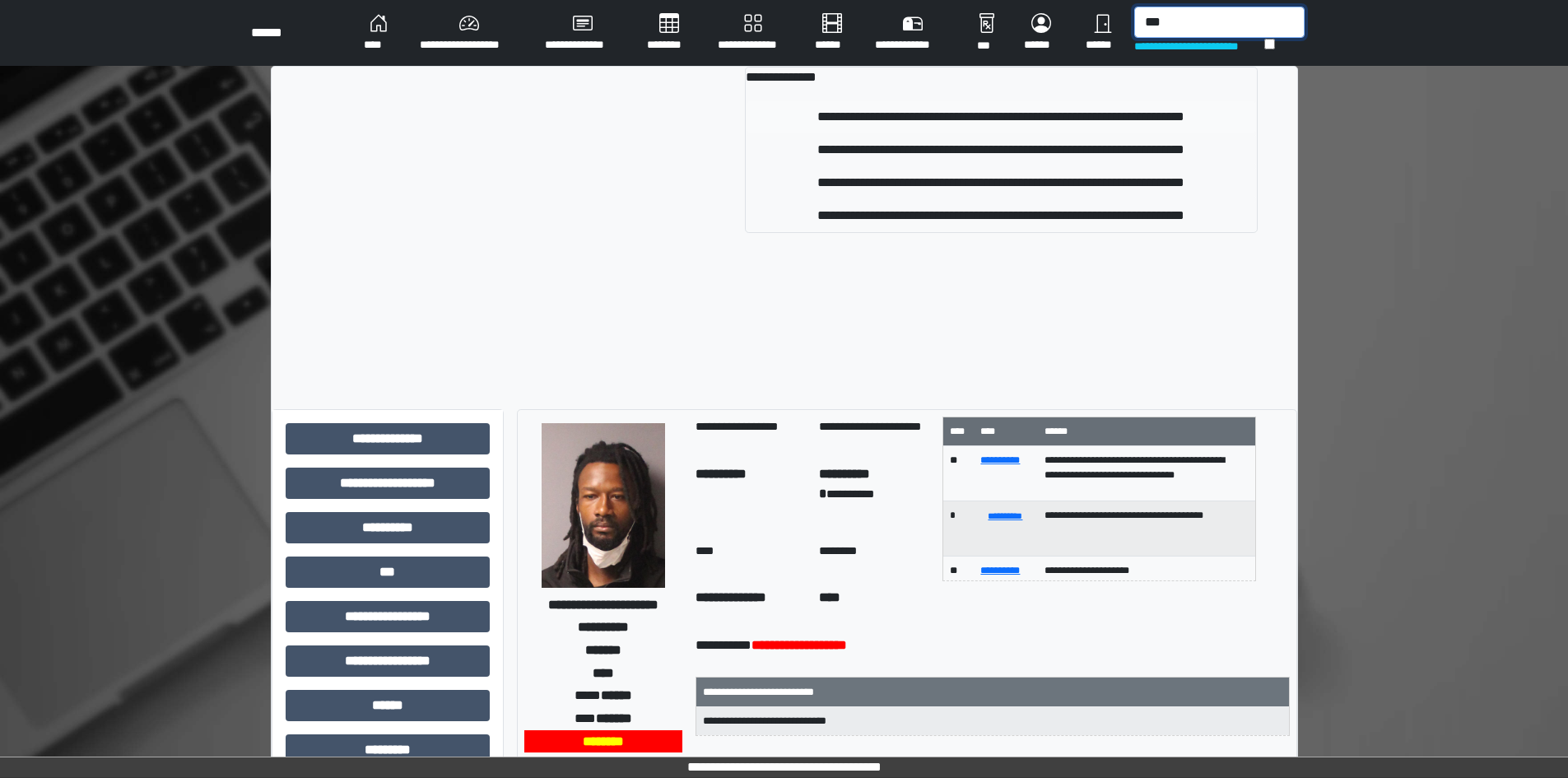 type on "***" 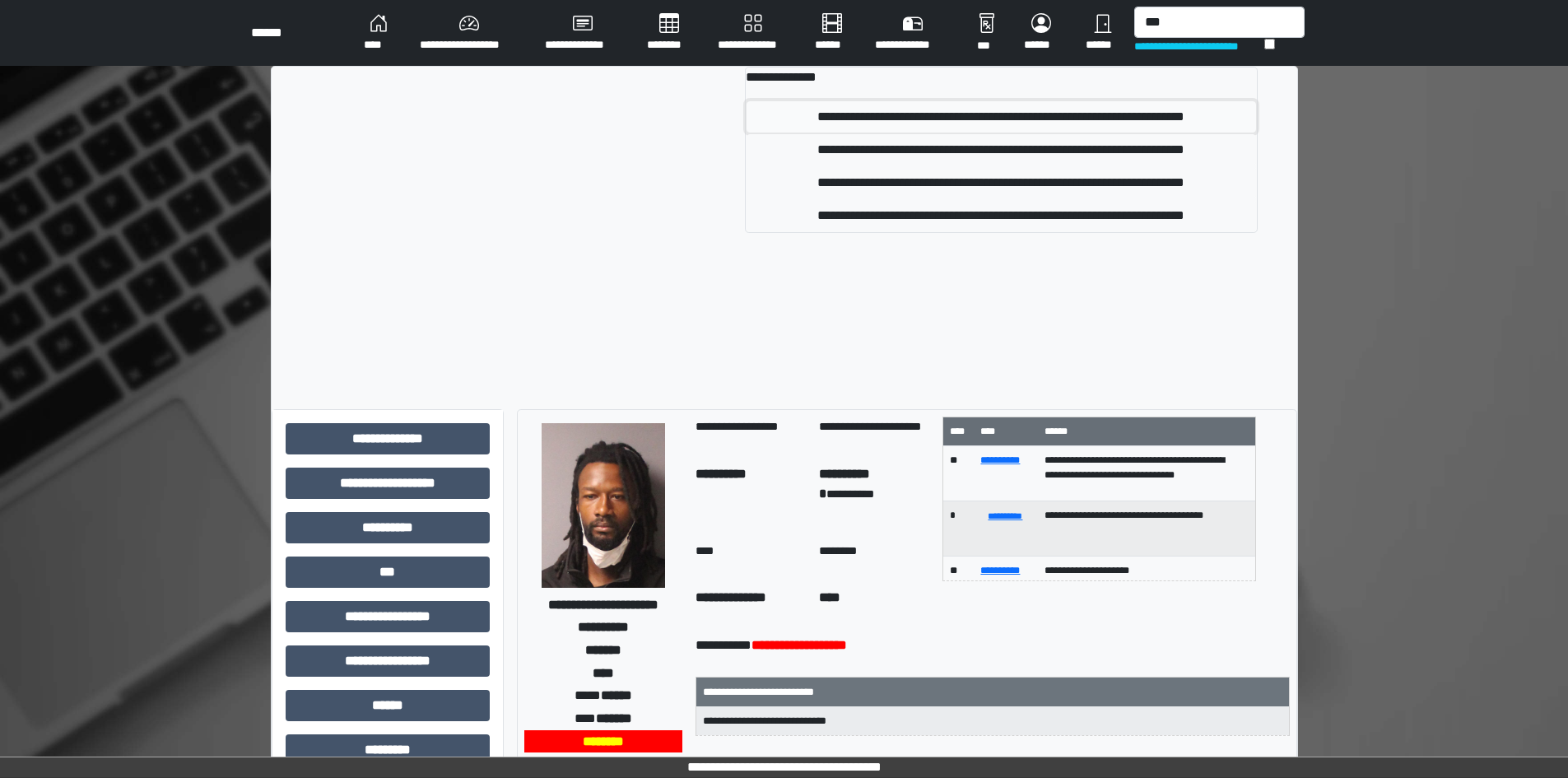 click on "**********" at bounding box center (1001, 117) 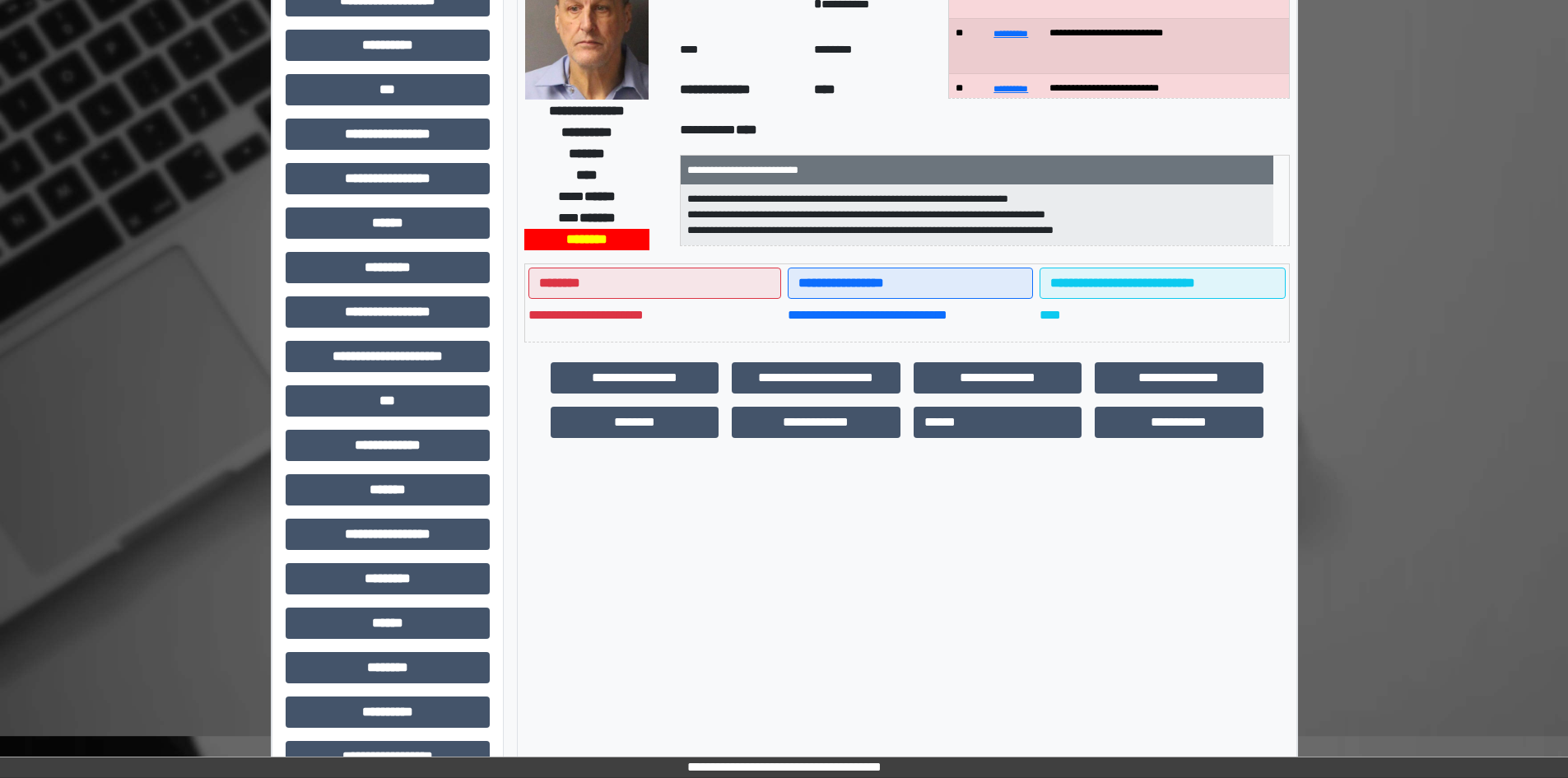 scroll, scrollTop: 189, scrollLeft: 0, axis: vertical 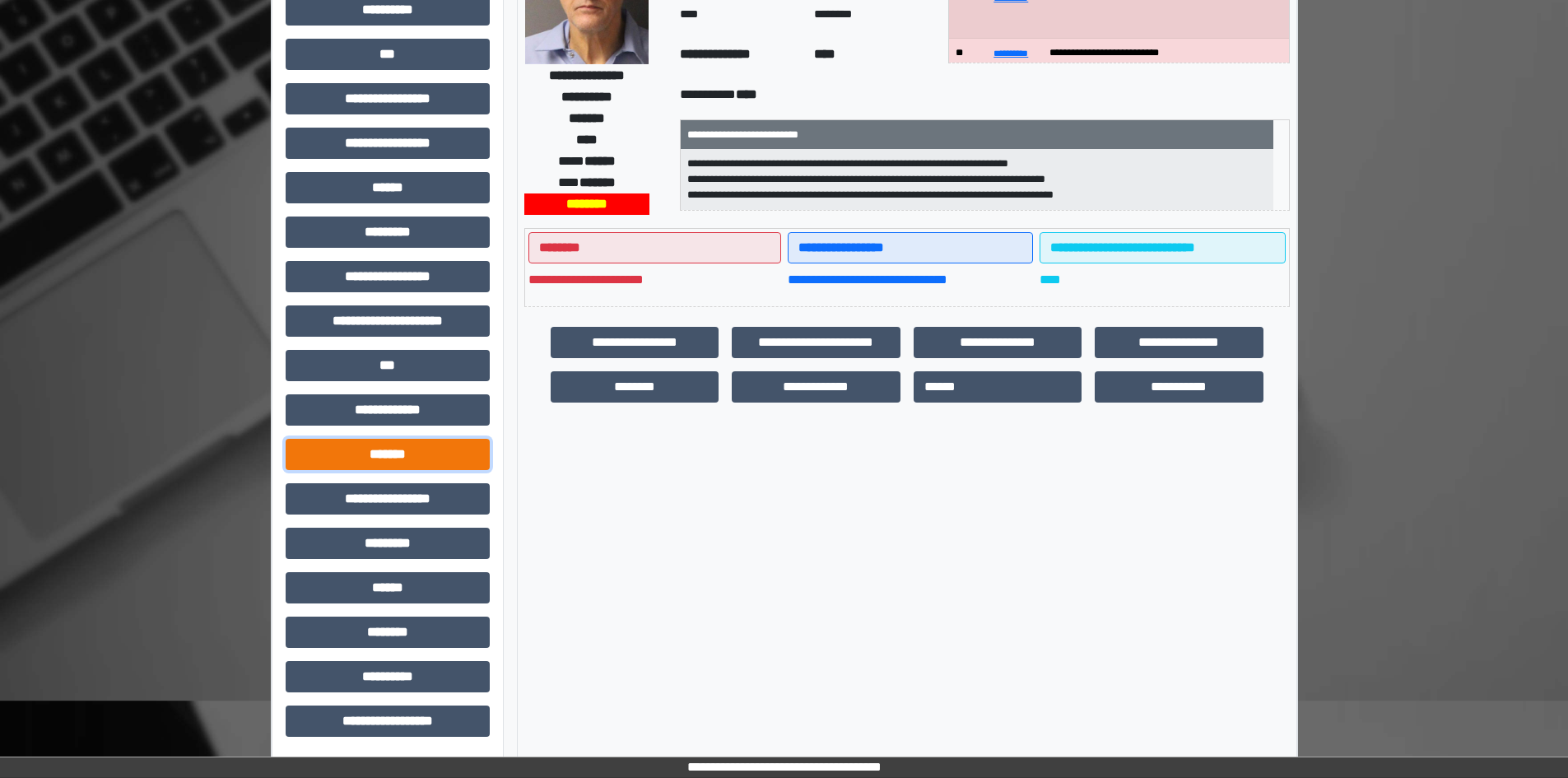 click on "*******" at bounding box center (388, 454) 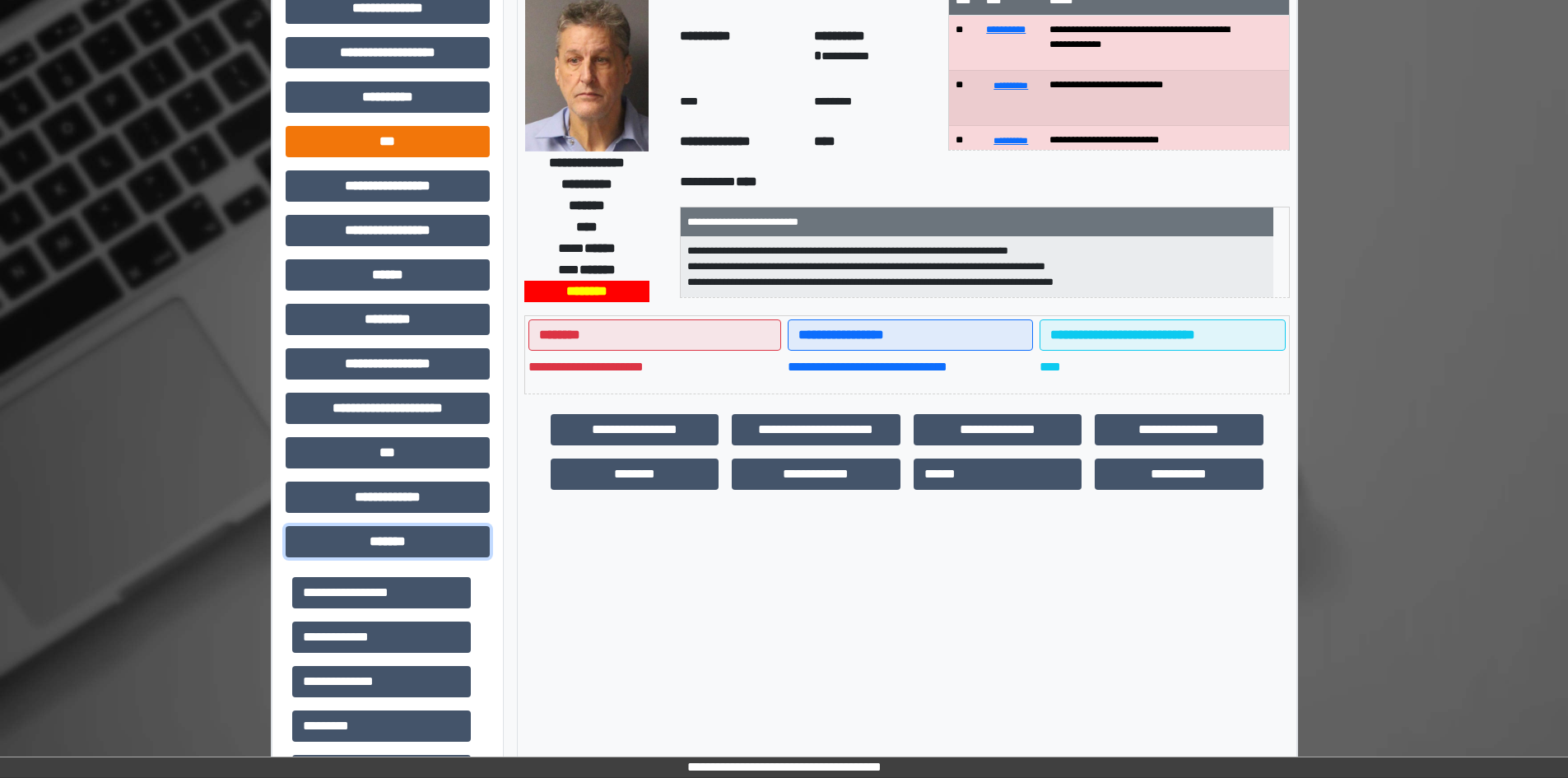 scroll, scrollTop: 0, scrollLeft: 0, axis: both 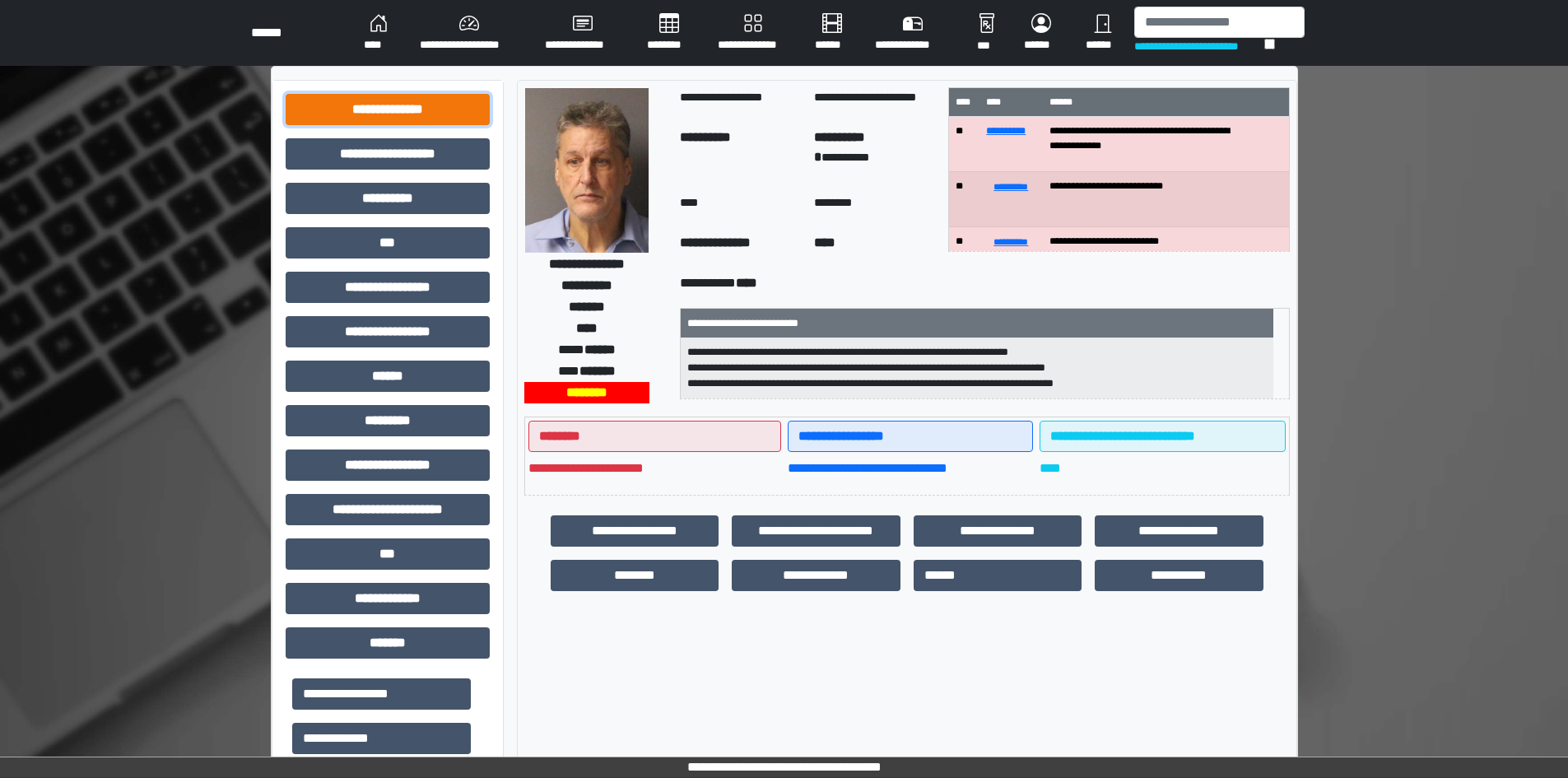 click on "**********" at bounding box center [388, 109] 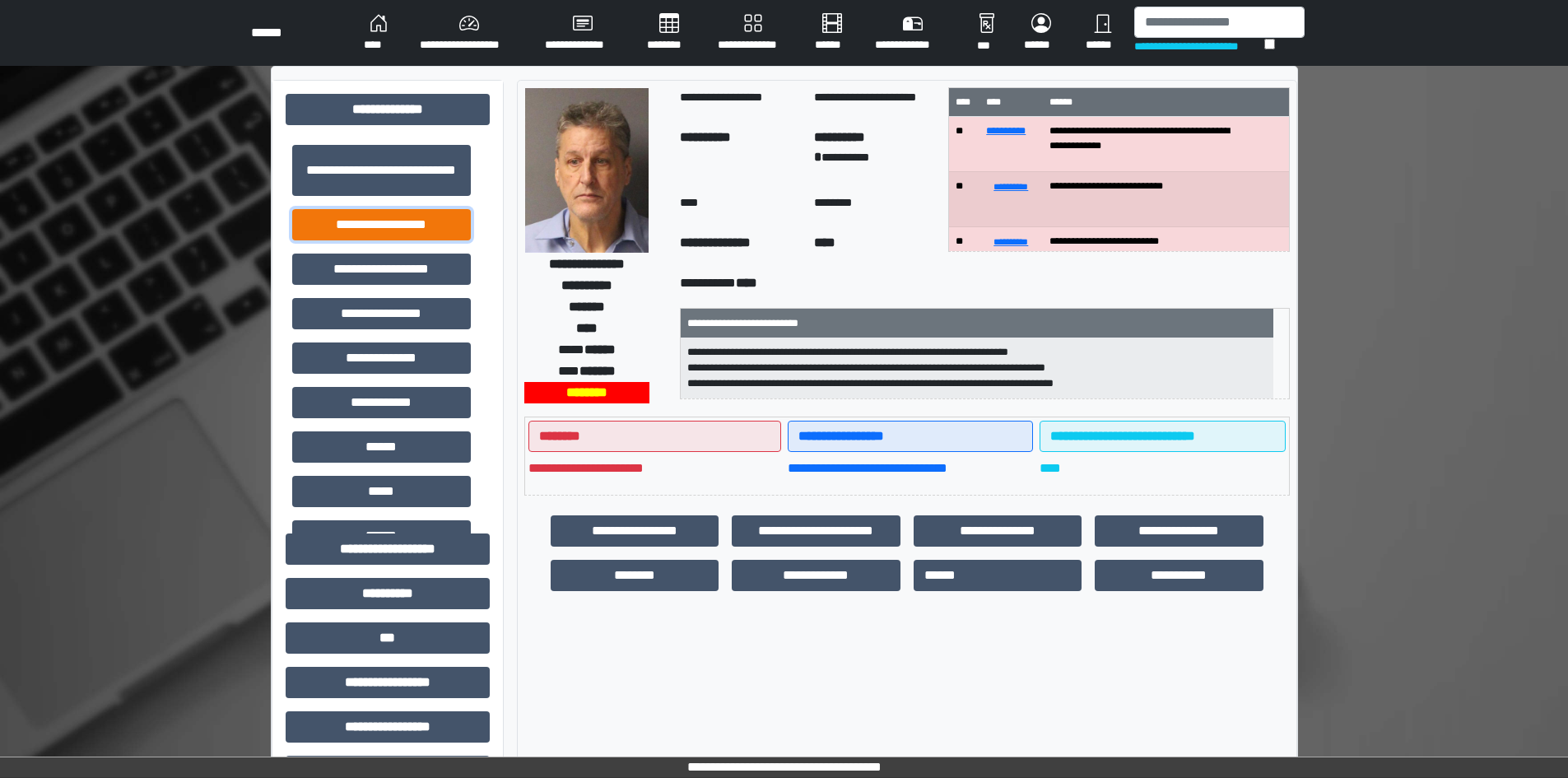 click on "**********" at bounding box center [381, 225] 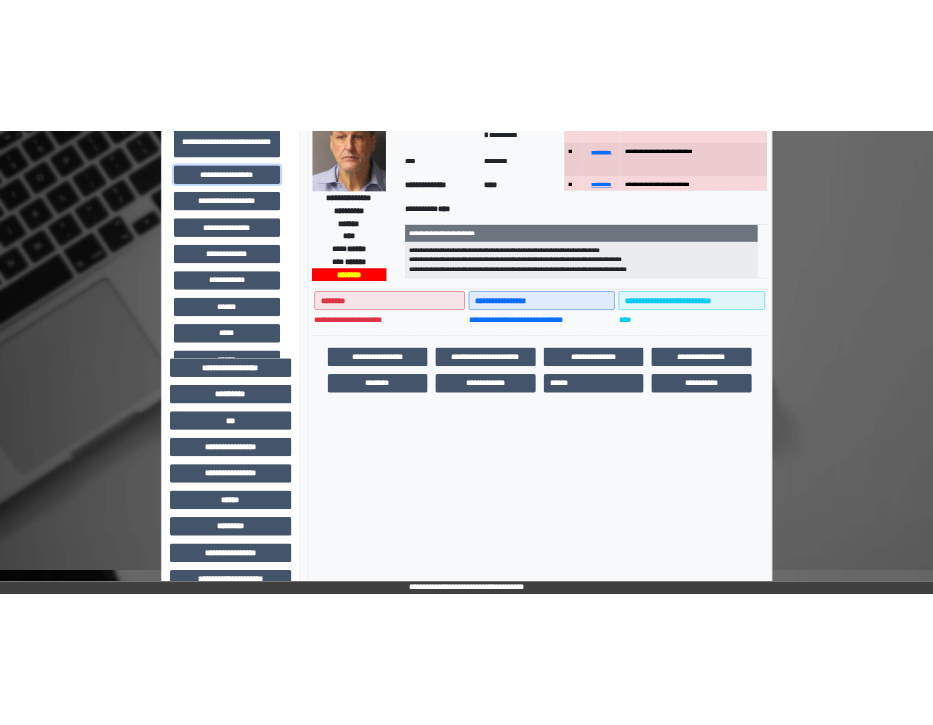 scroll, scrollTop: 200, scrollLeft: 0, axis: vertical 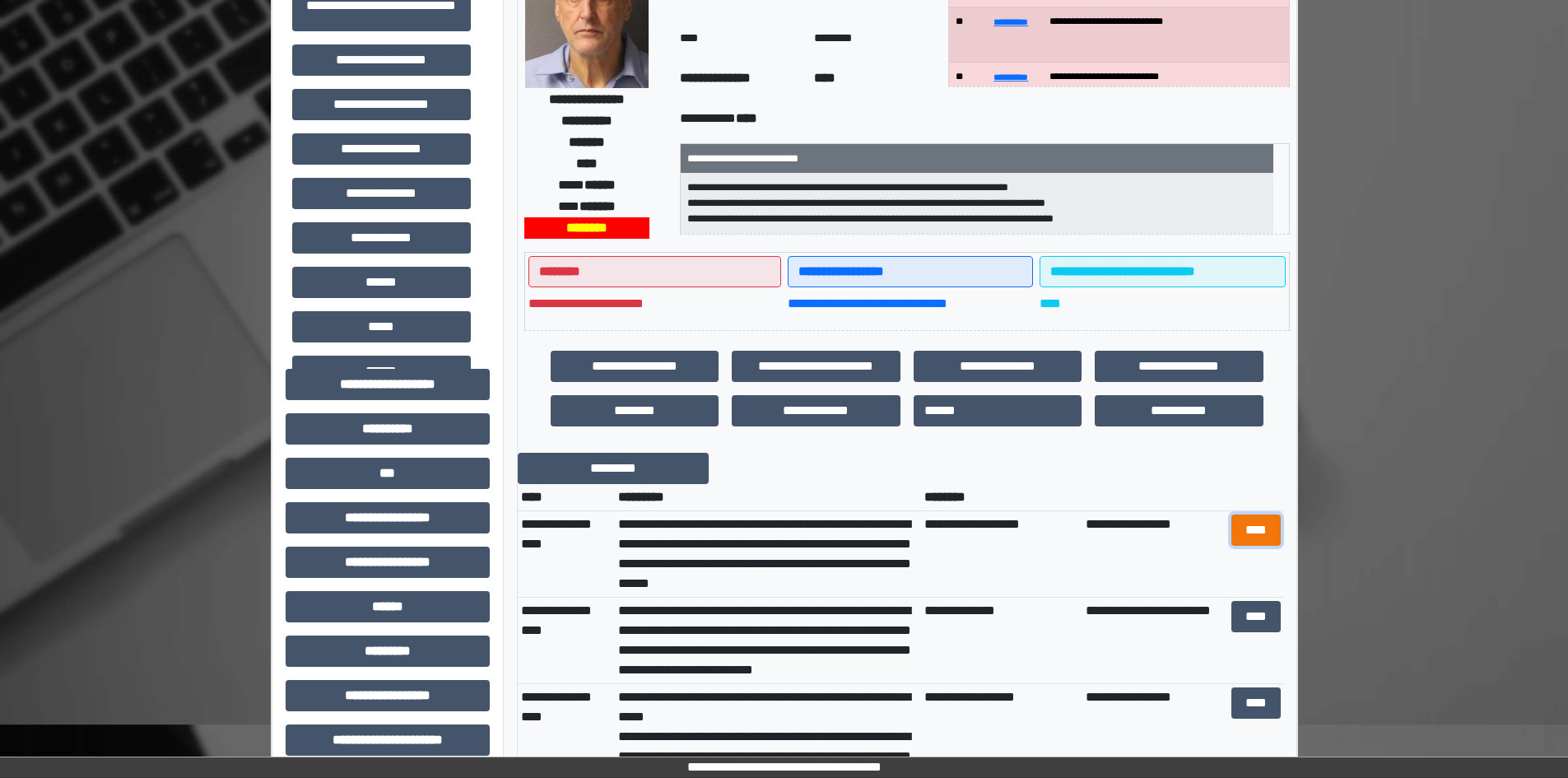 click on "****" at bounding box center (1256, 530) 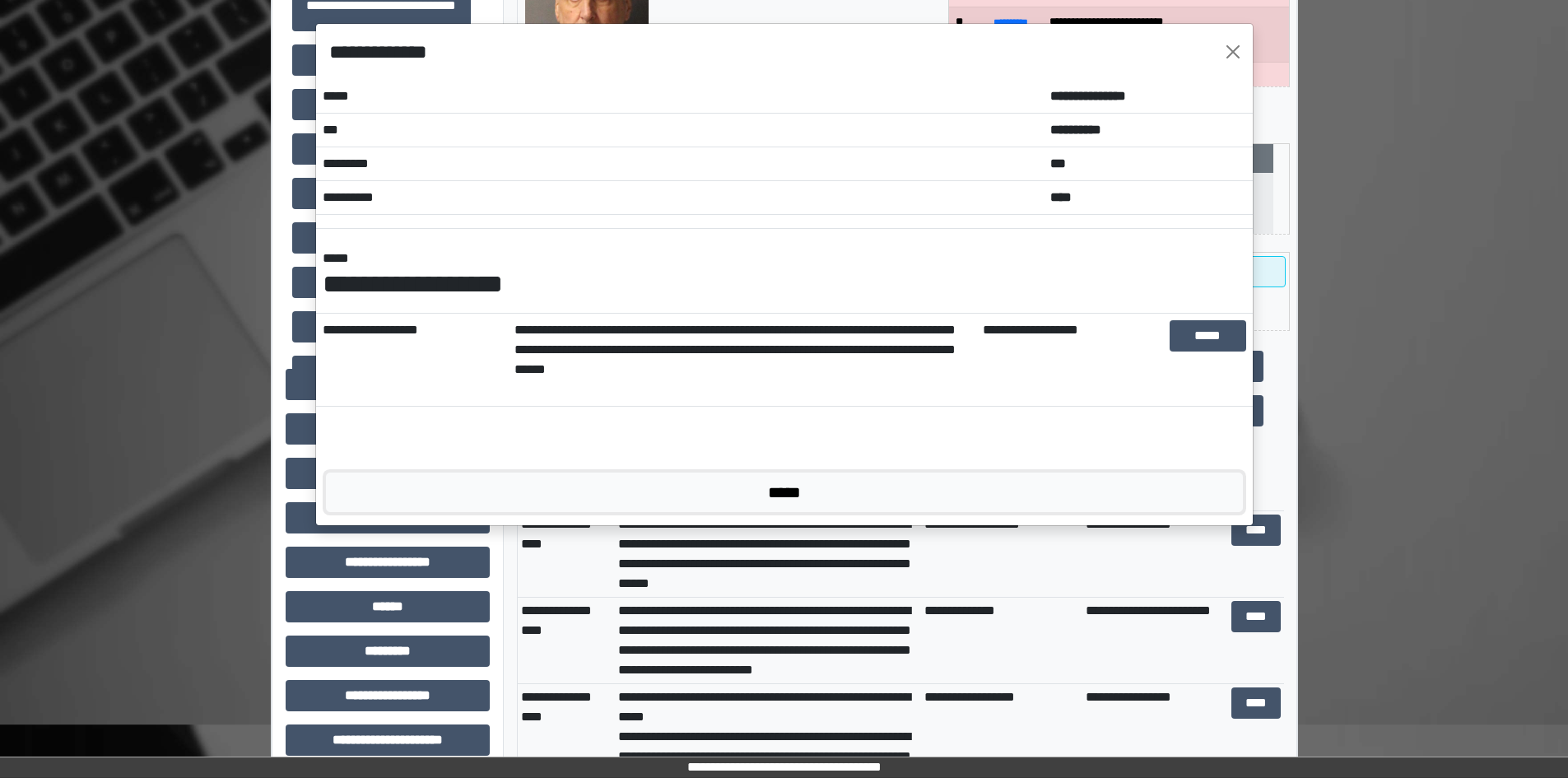 click on "*****" at bounding box center [784, 492] 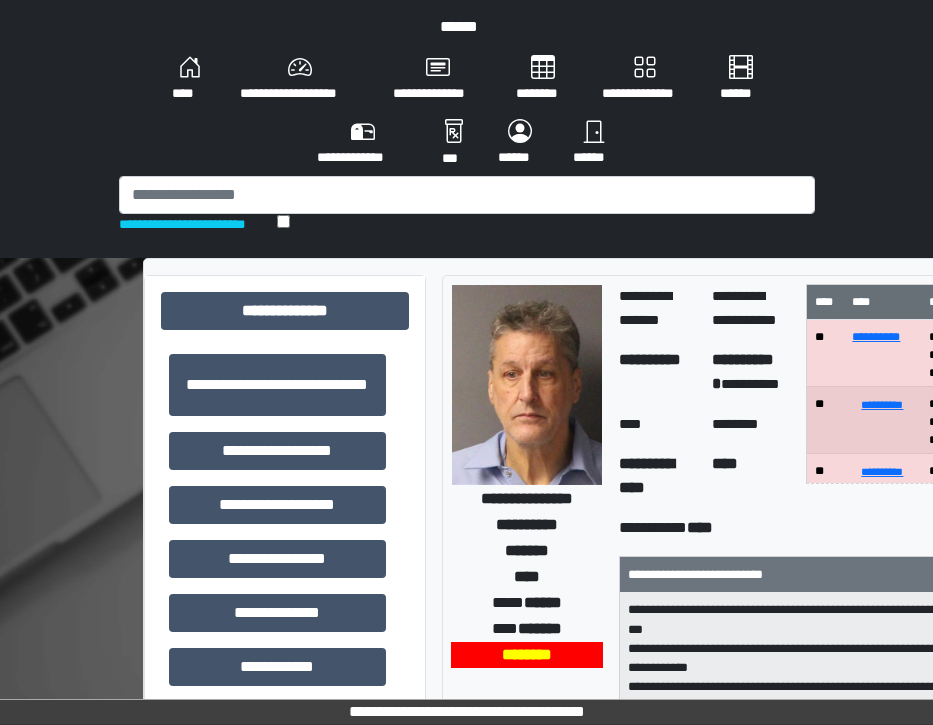 scroll, scrollTop: 0, scrollLeft: 0, axis: both 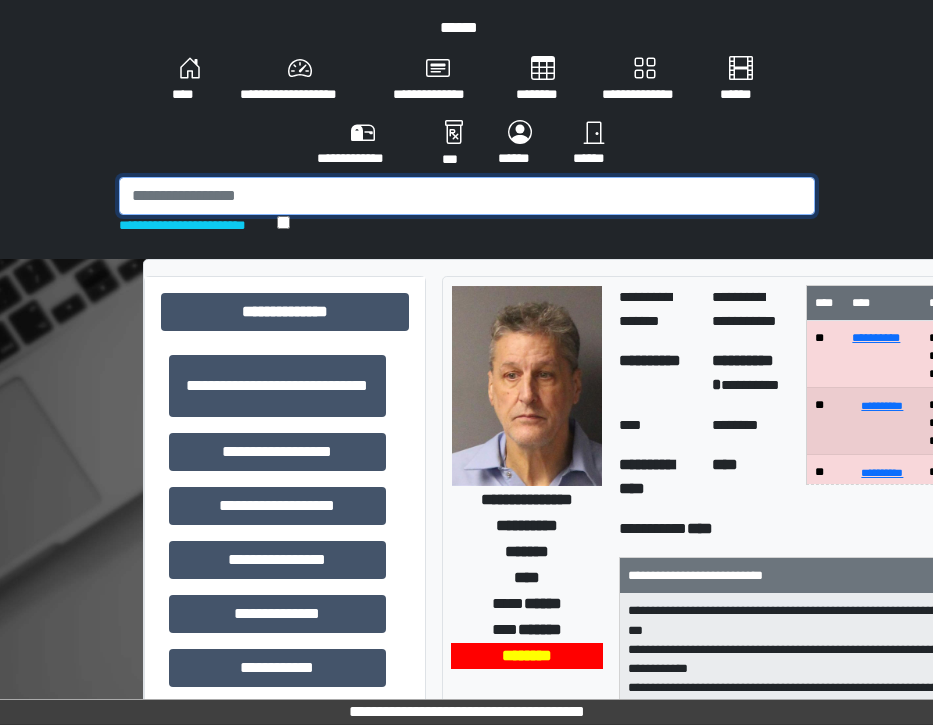 click at bounding box center (467, 196) 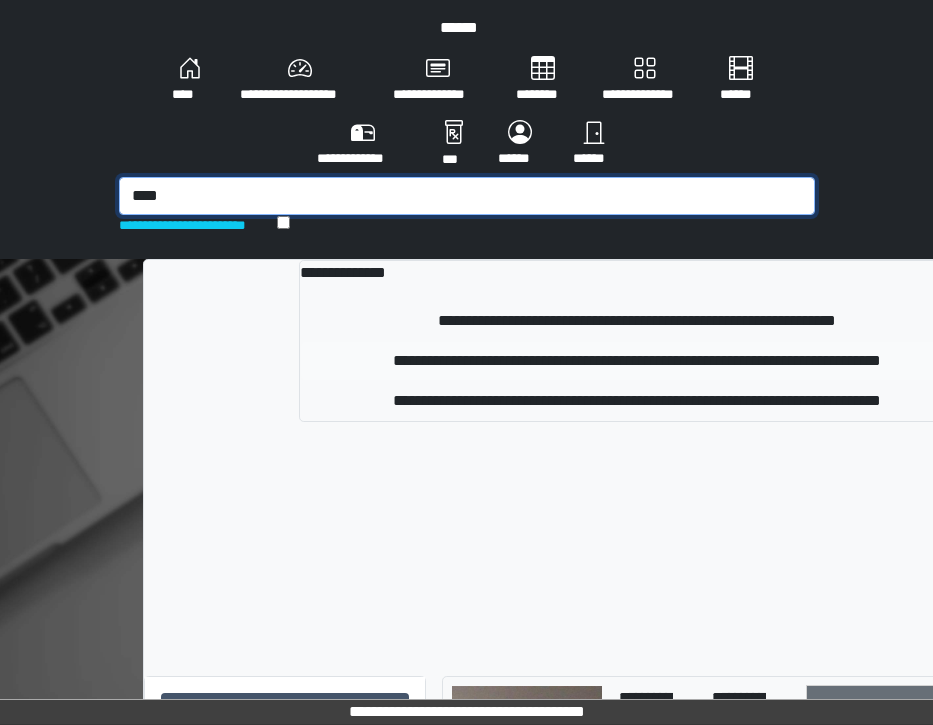 type on "****" 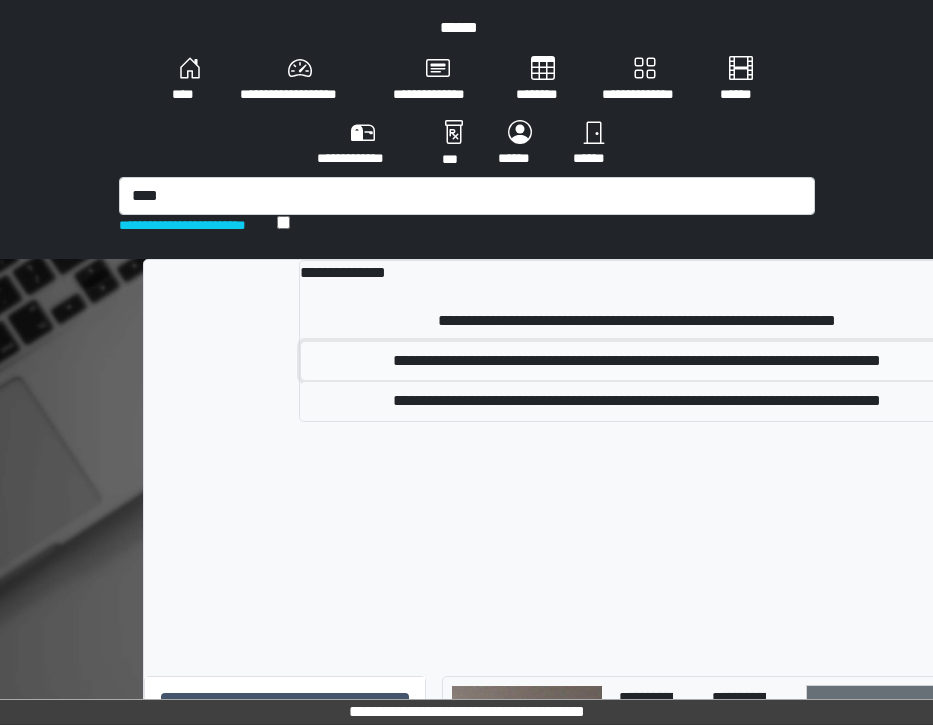 click on "**********" at bounding box center (637, 361) 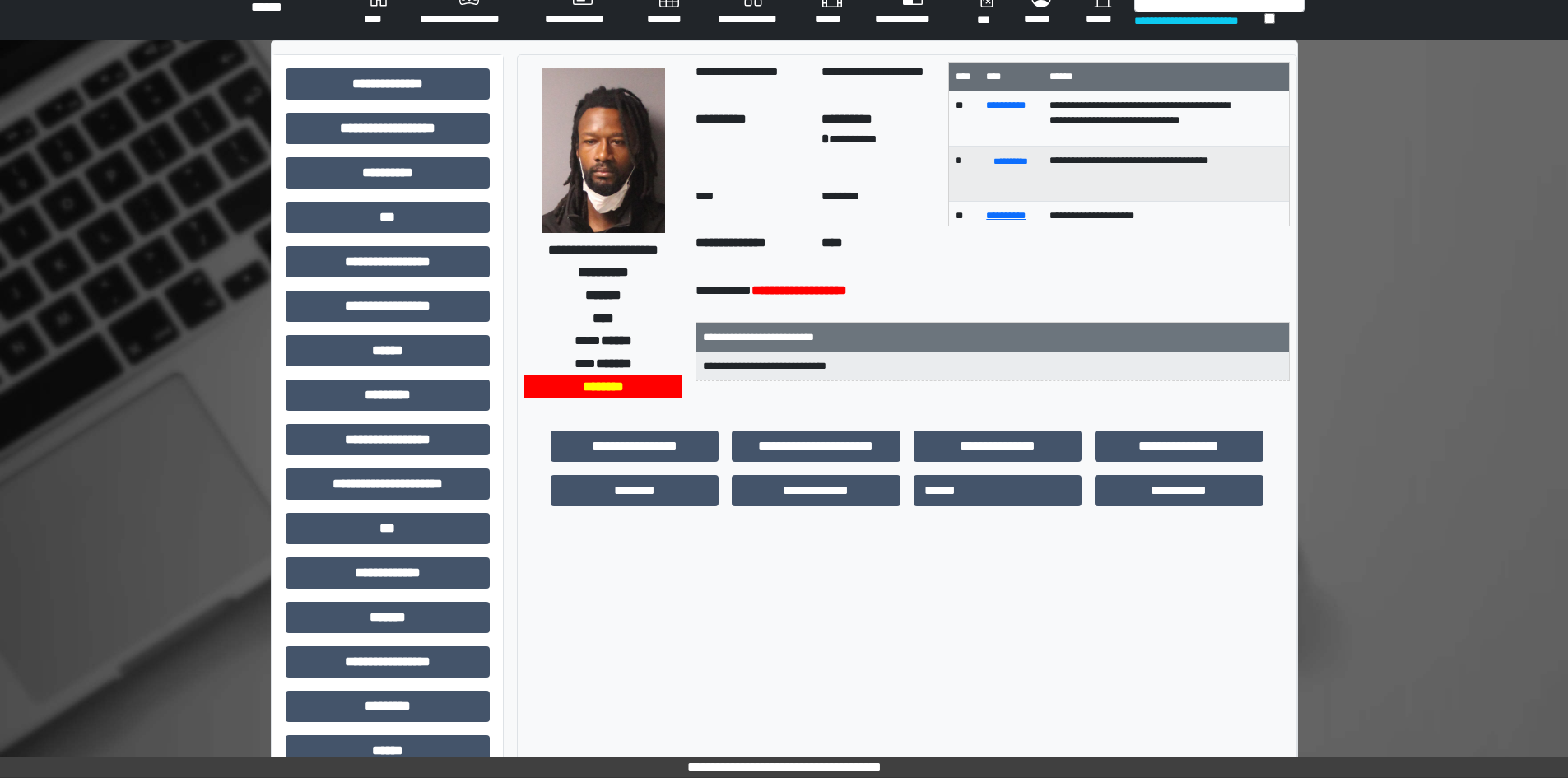 scroll, scrollTop: 24, scrollLeft: 0, axis: vertical 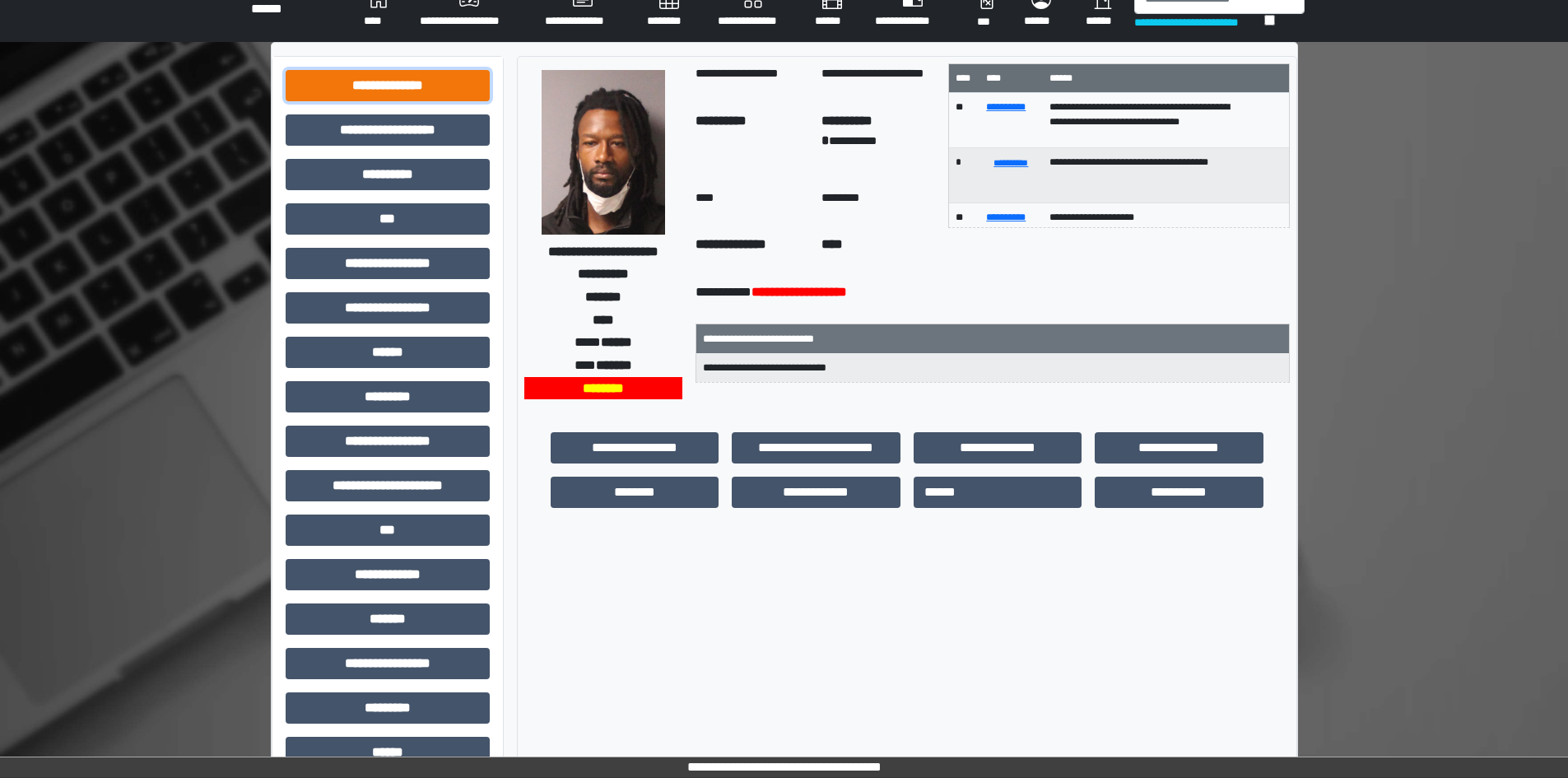 click on "**********" at bounding box center (388, 86) 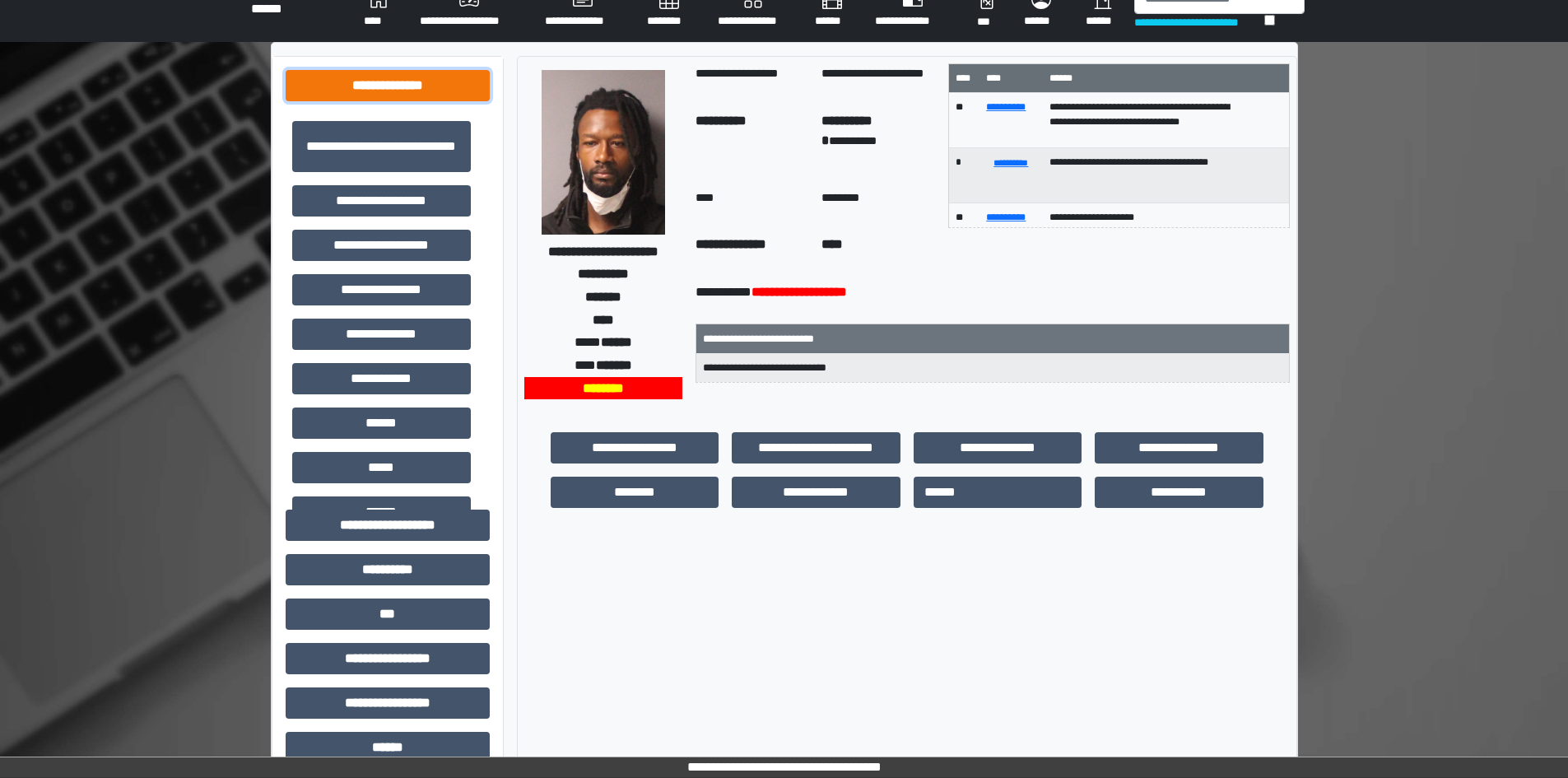 click on "**********" at bounding box center (388, 86) 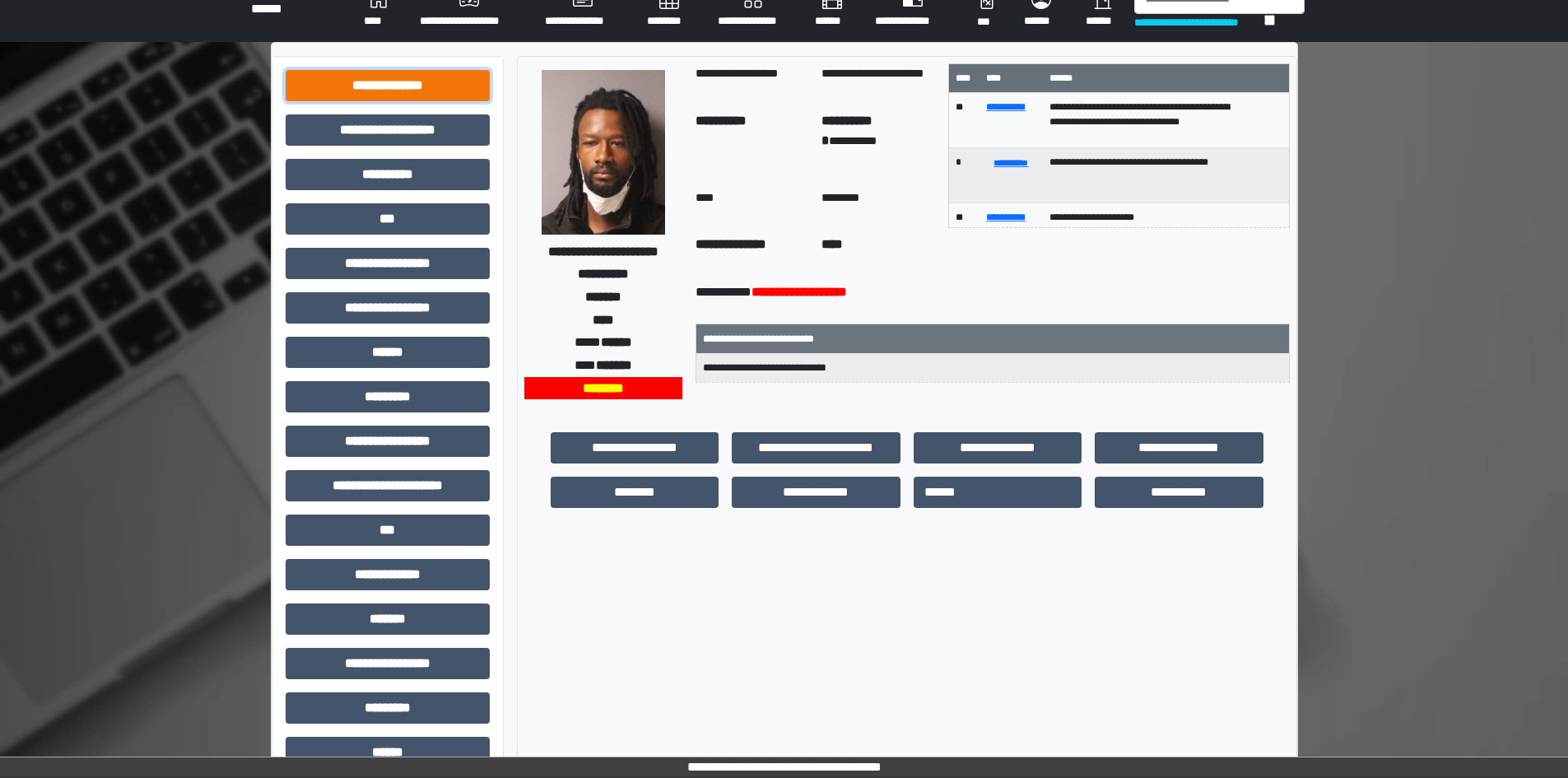 click on "**********" at bounding box center [388, 86] 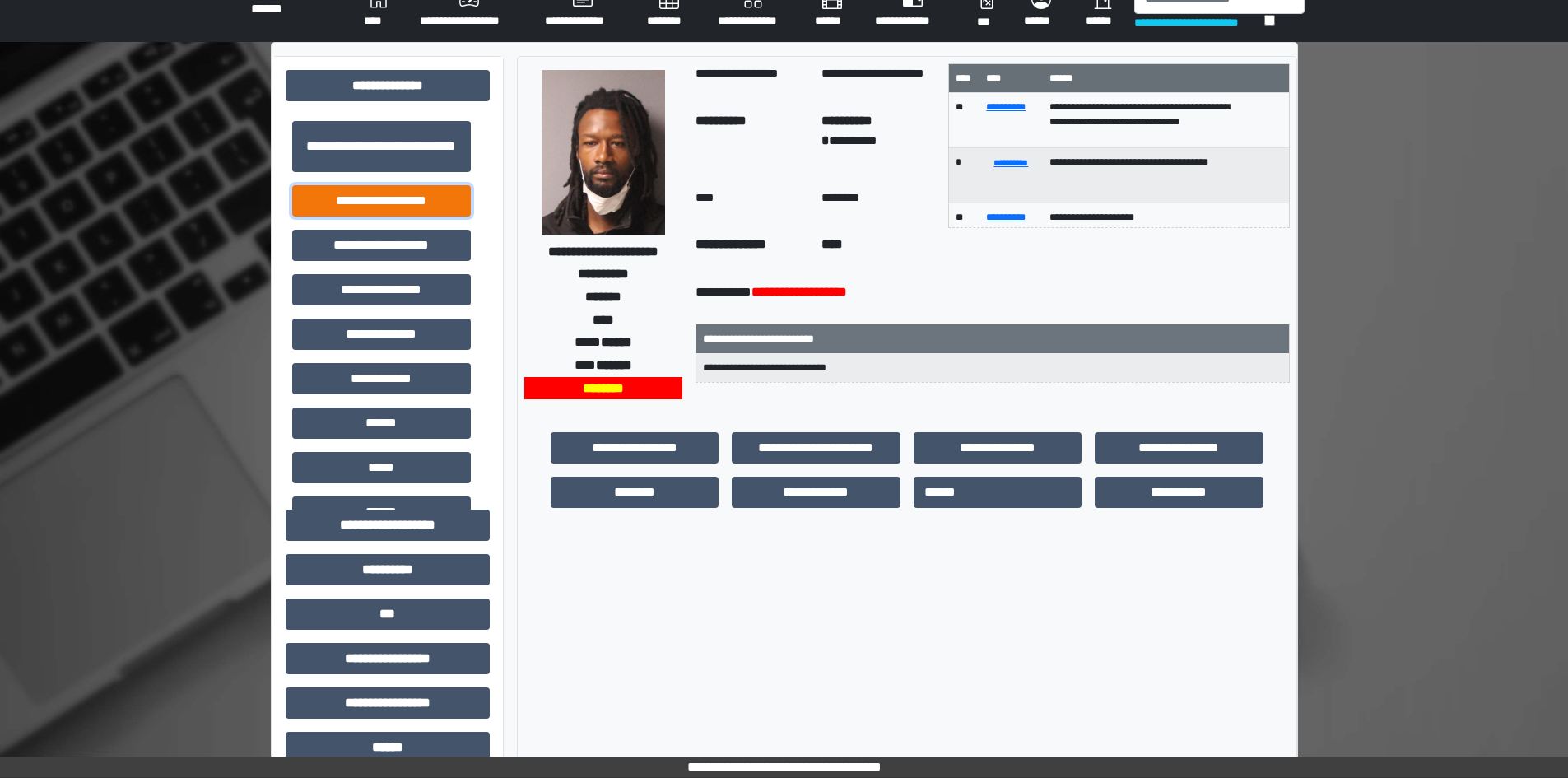 click on "**********" at bounding box center (381, 201) 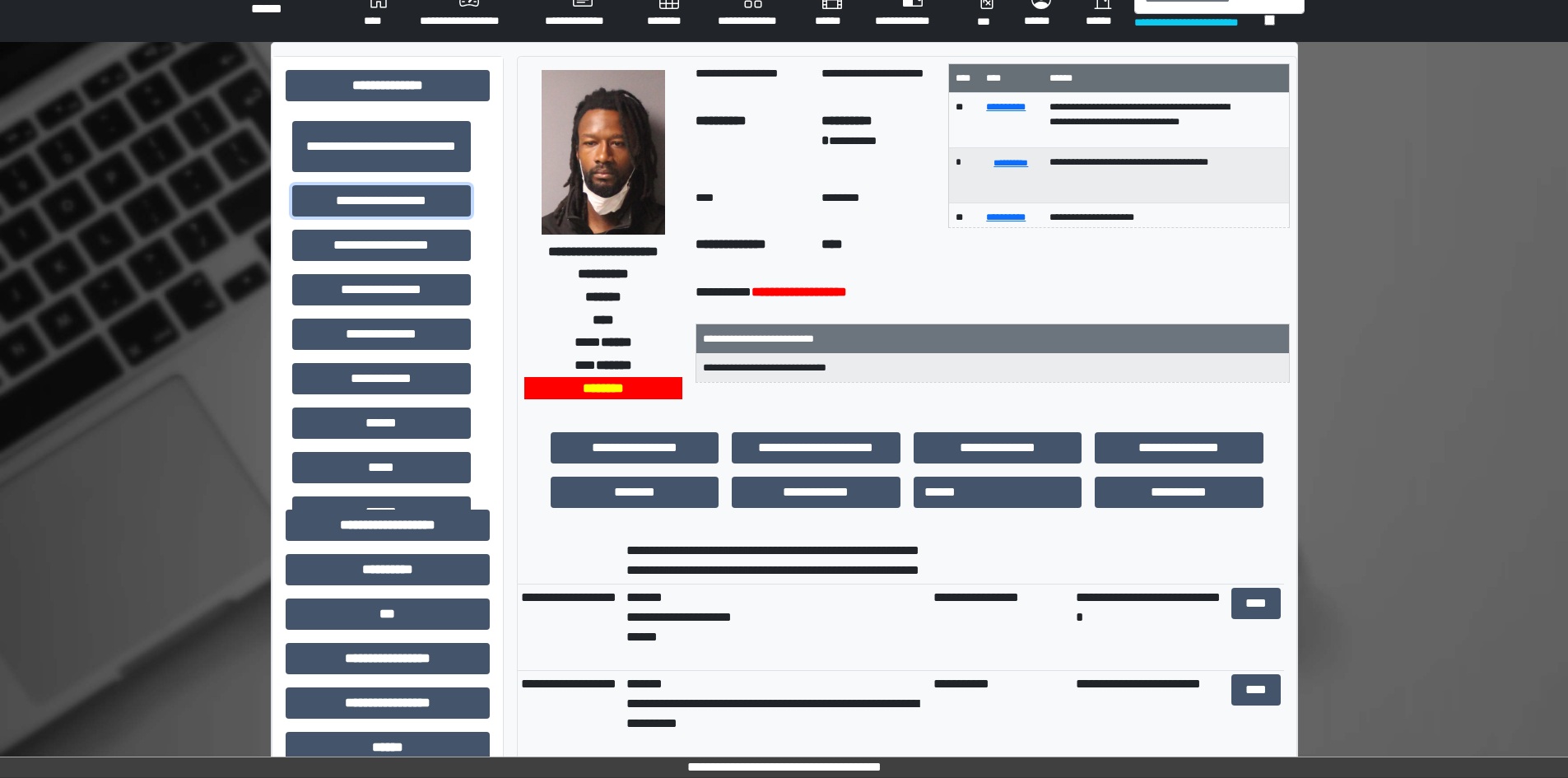 scroll, scrollTop: 0, scrollLeft: 0, axis: both 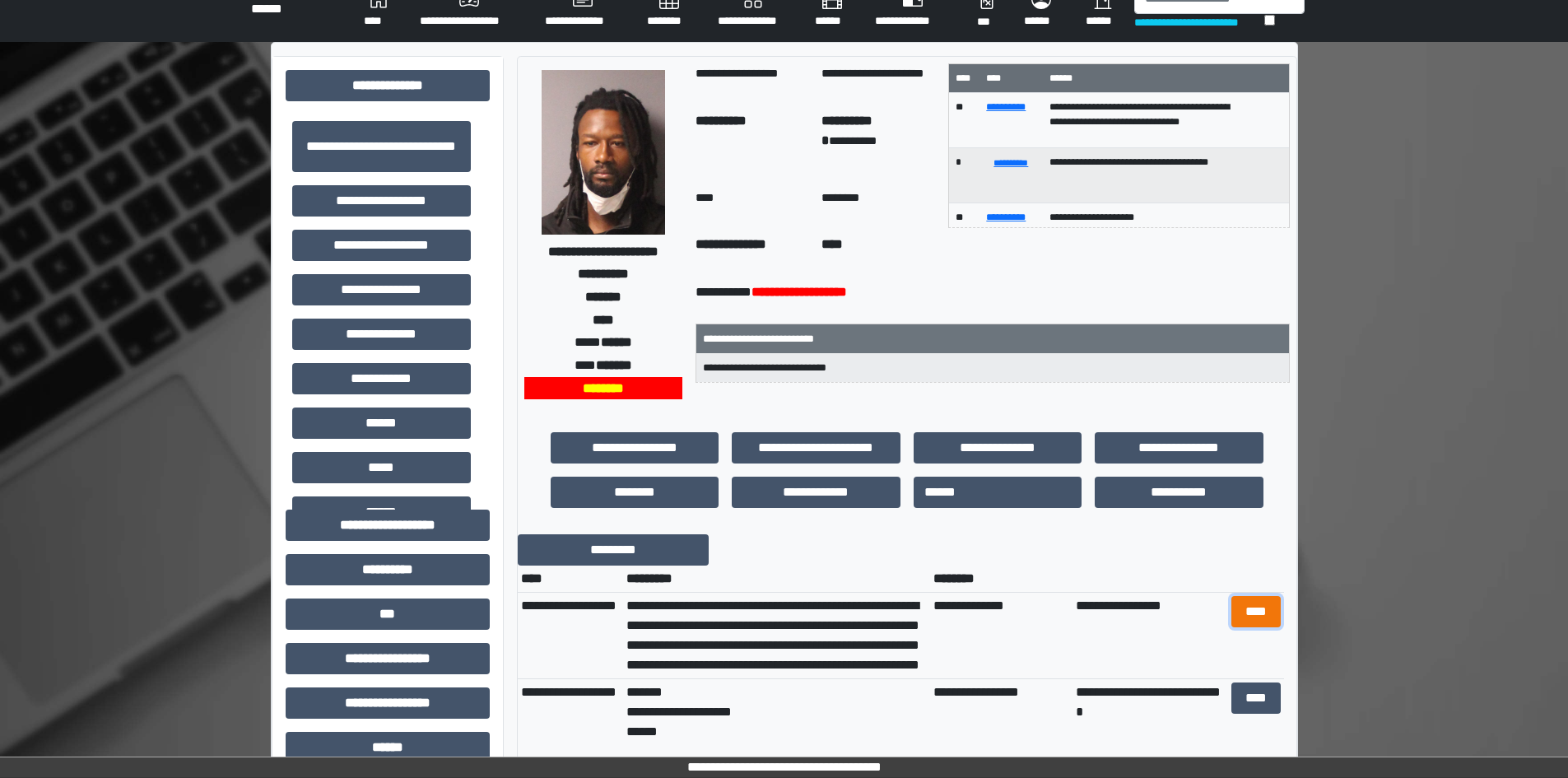 click on "****" at bounding box center [1256, 612] 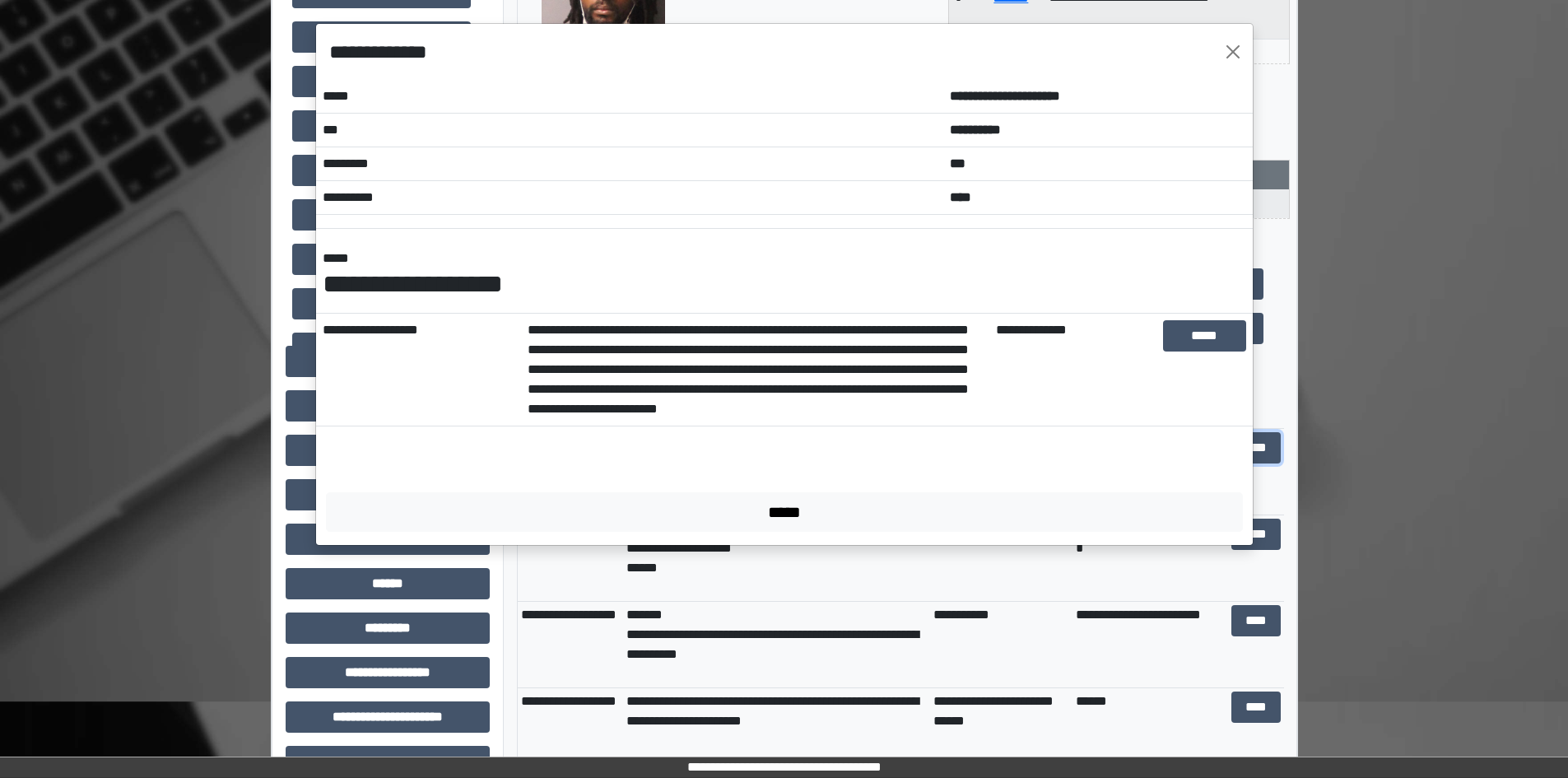 scroll, scrollTop: 189, scrollLeft: 0, axis: vertical 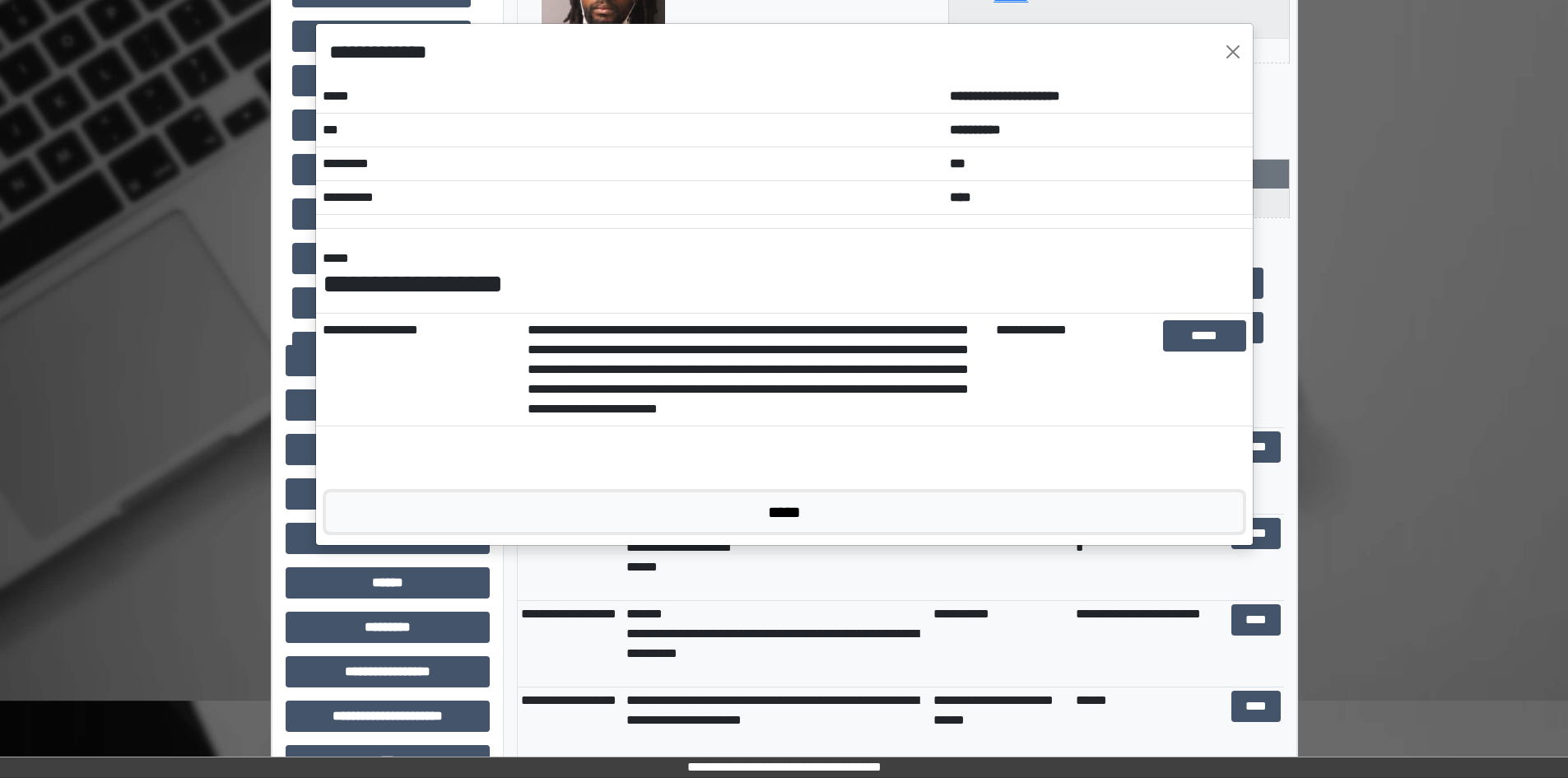 click on "*****" at bounding box center [784, 512] 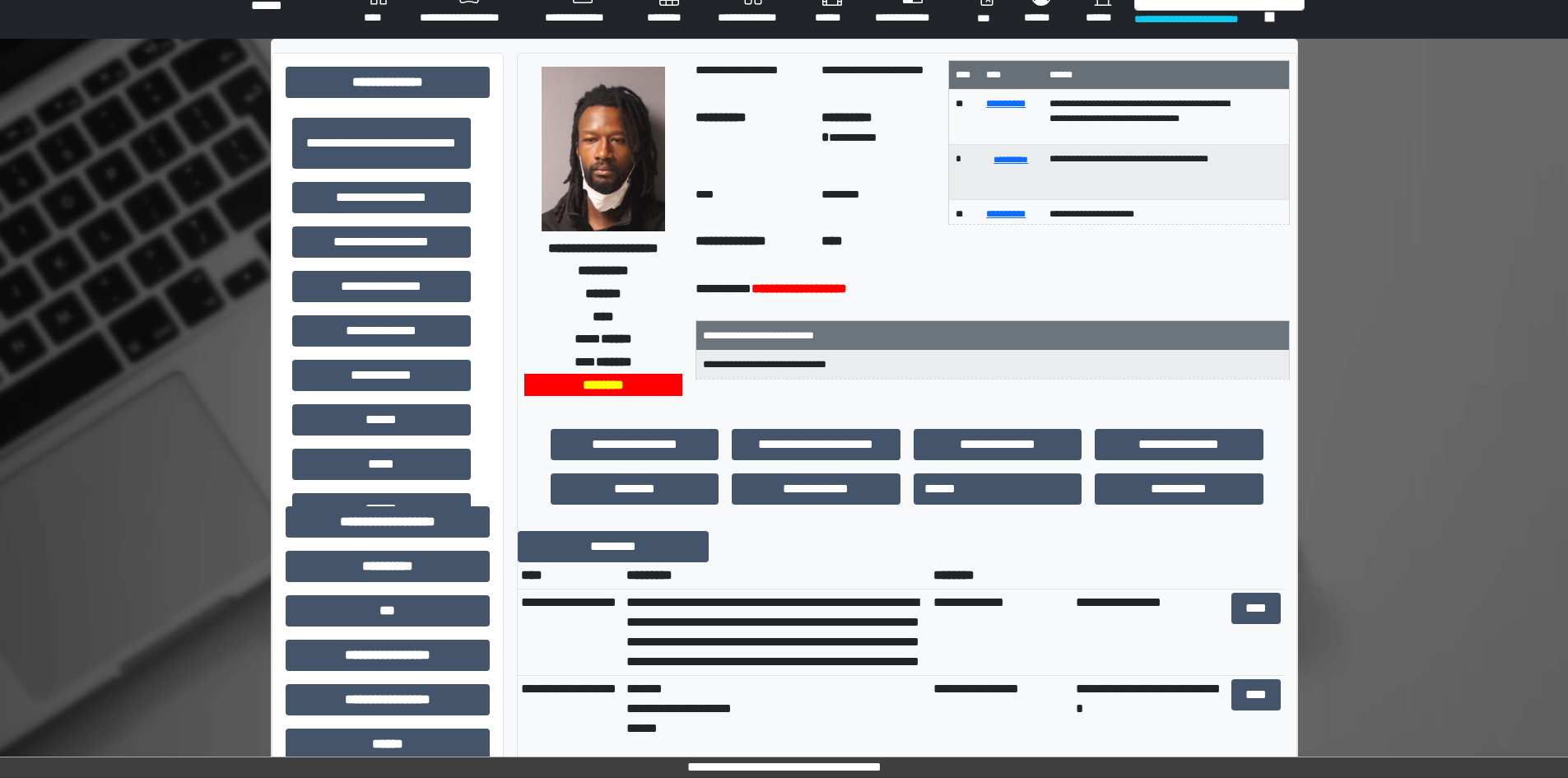 scroll, scrollTop: 0, scrollLeft: 0, axis: both 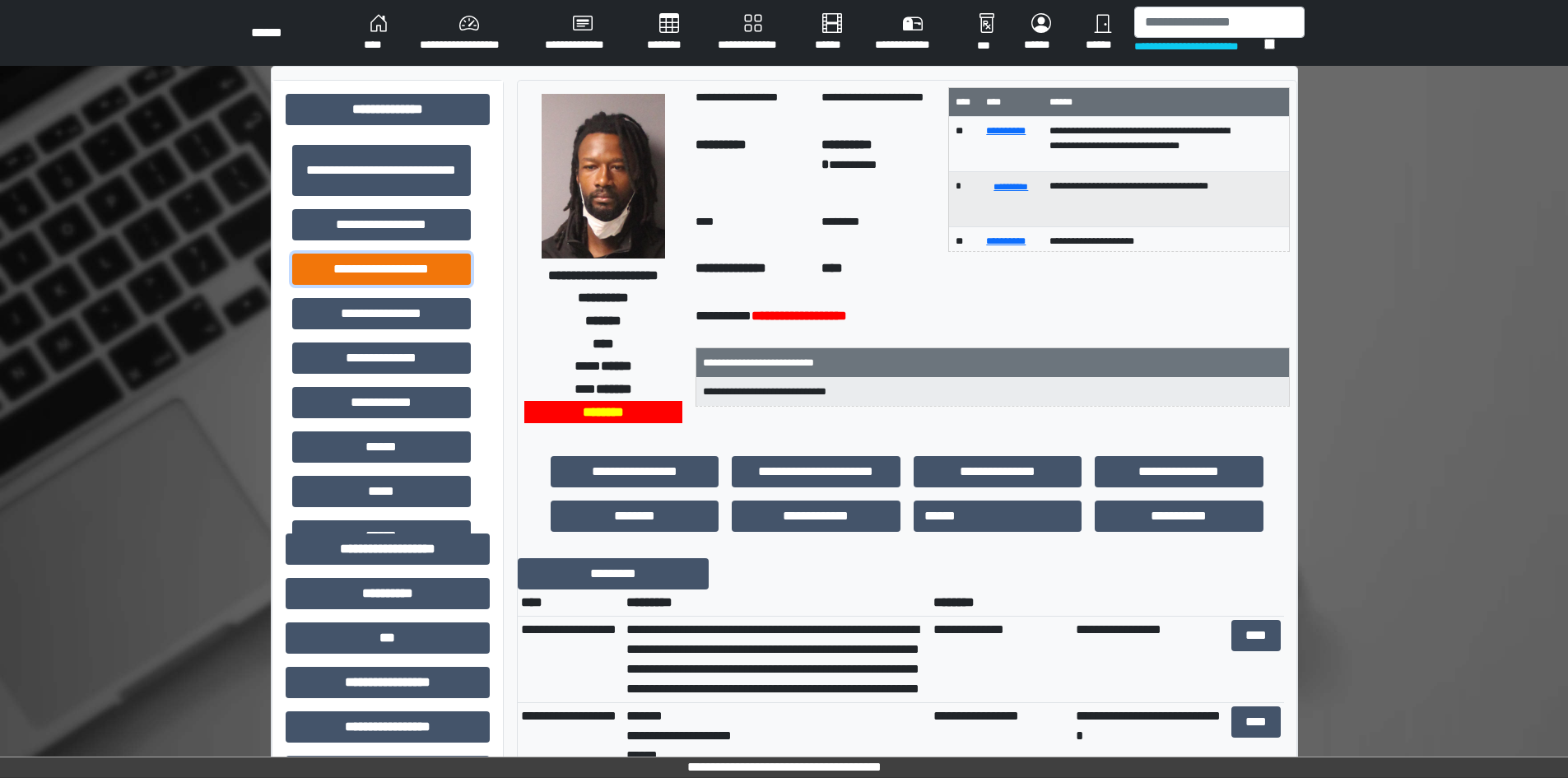 click on "**********" at bounding box center (381, 269) 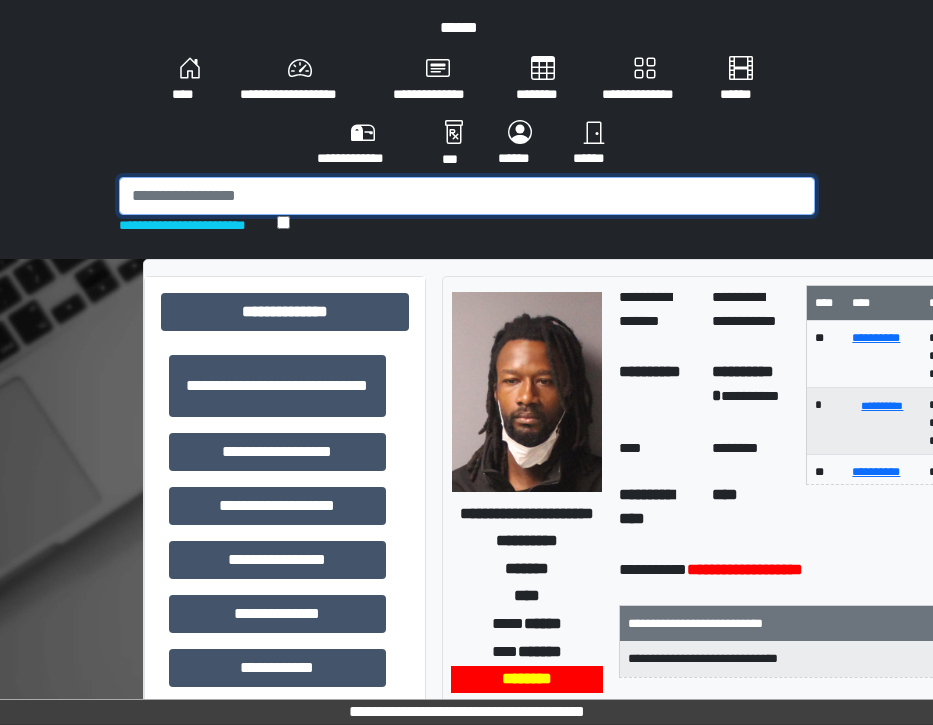 click at bounding box center (467, 196) 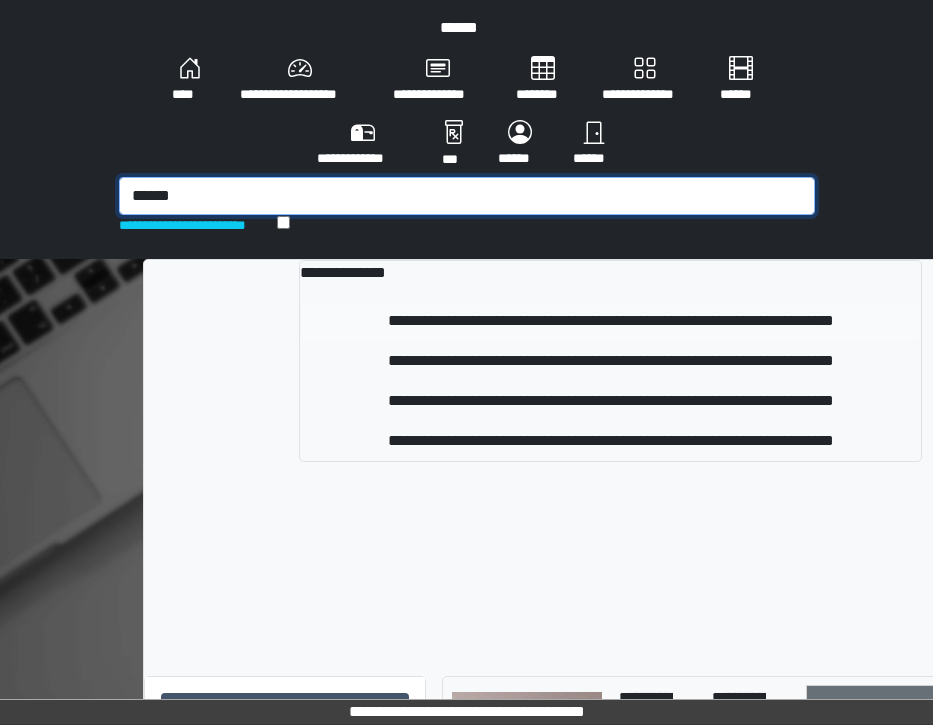 type on "******" 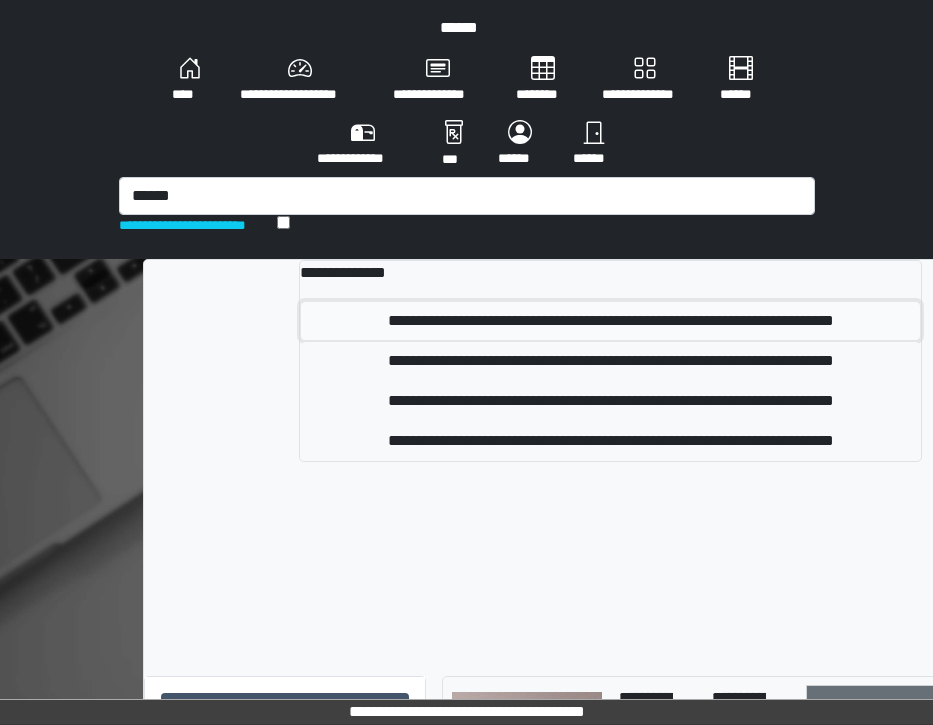 click on "**********" at bounding box center (610, 321) 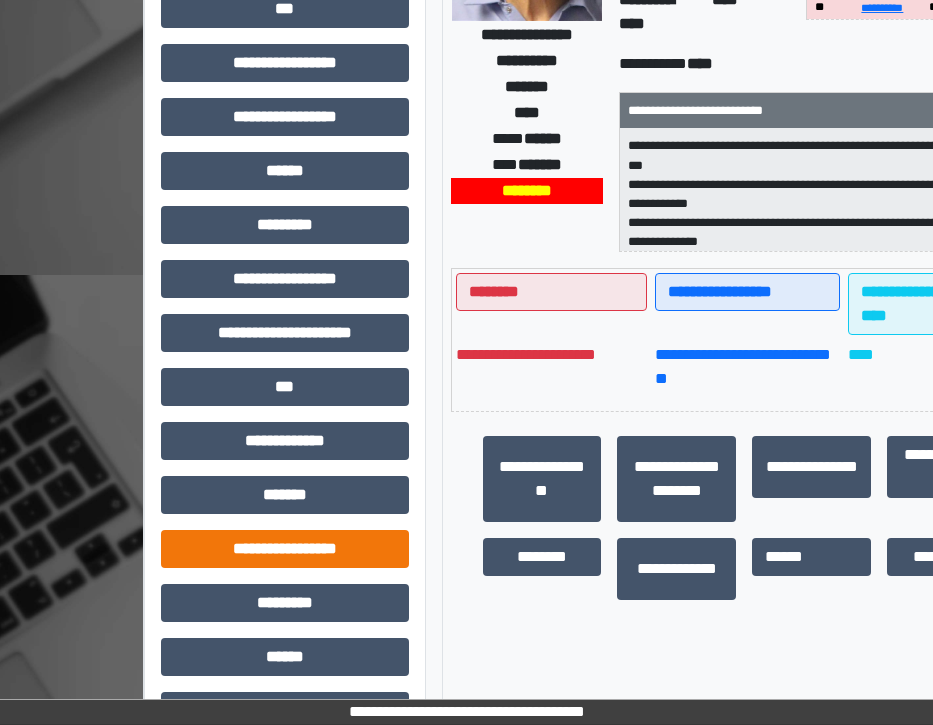 scroll, scrollTop: 500, scrollLeft: 0, axis: vertical 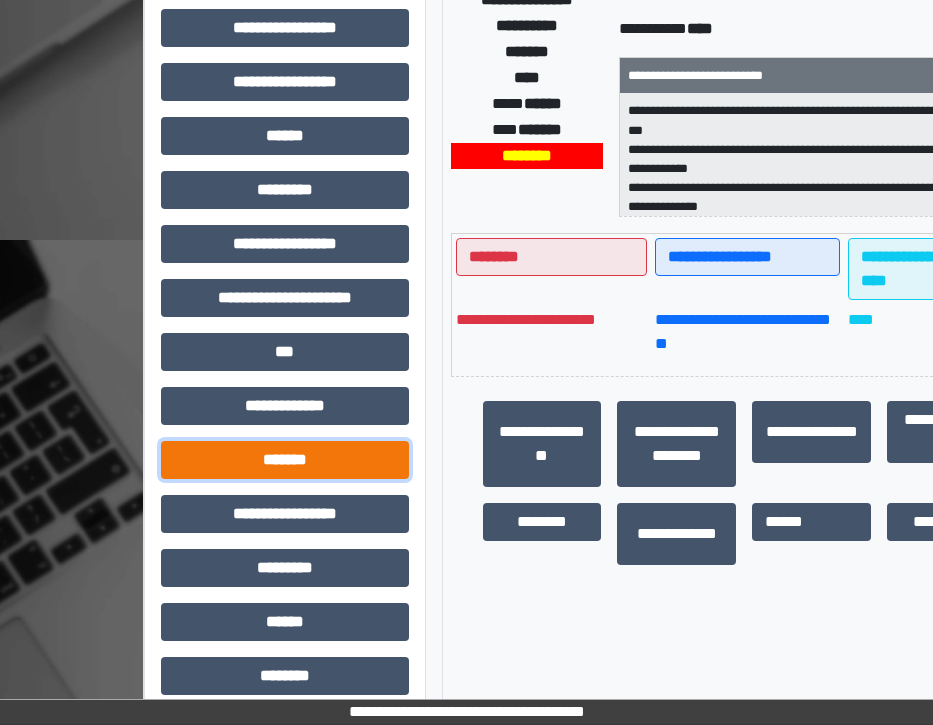 click on "*******" at bounding box center [285, 460] 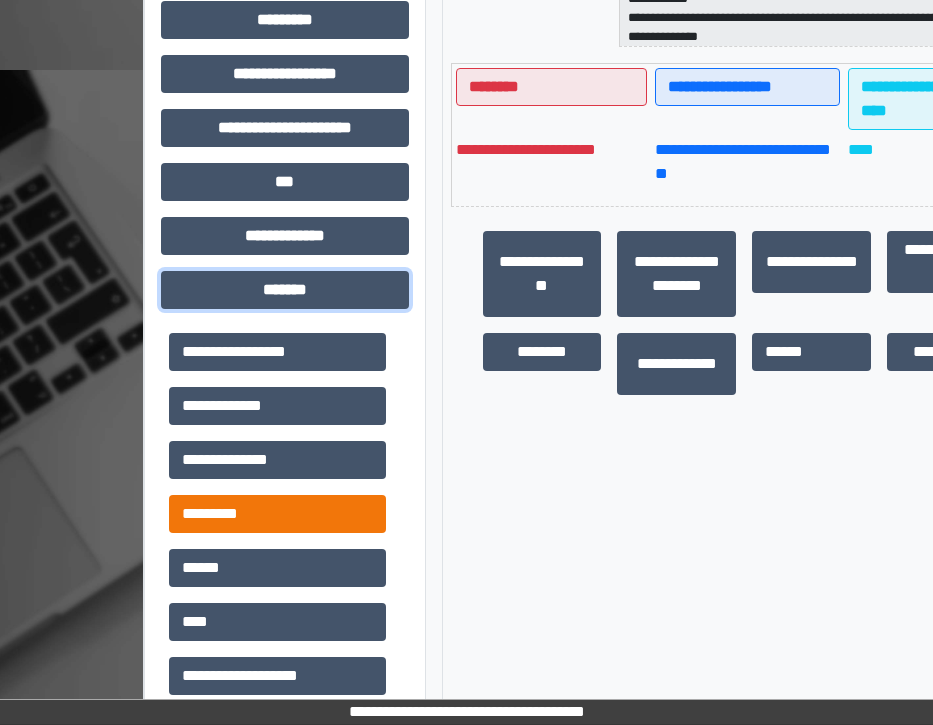 scroll, scrollTop: 700, scrollLeft: 0, axis: vertical 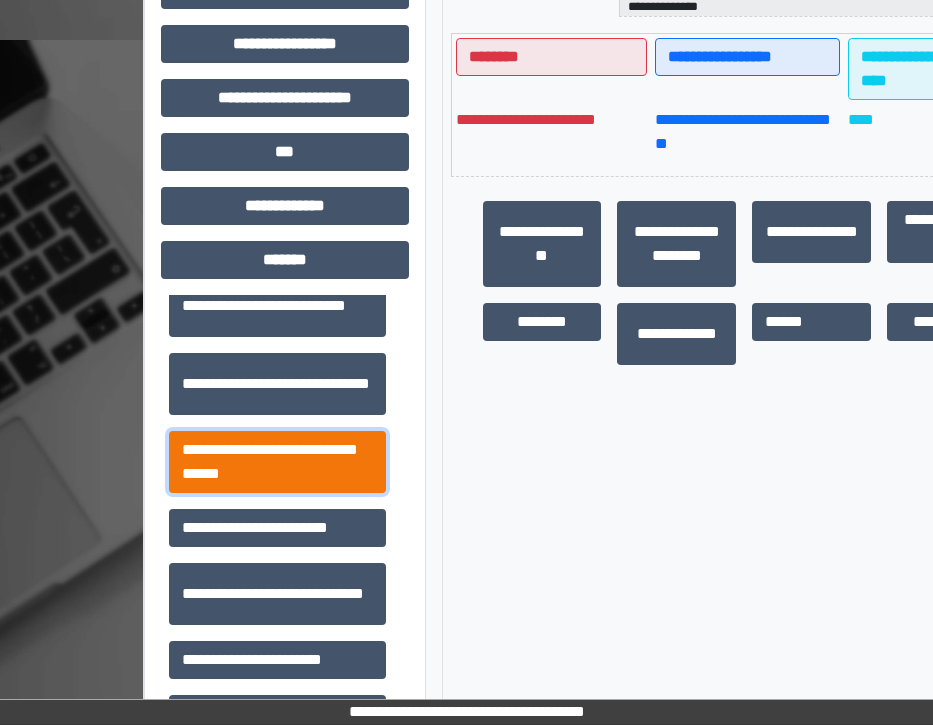 click on "**********" at bounding box center [277, 462] 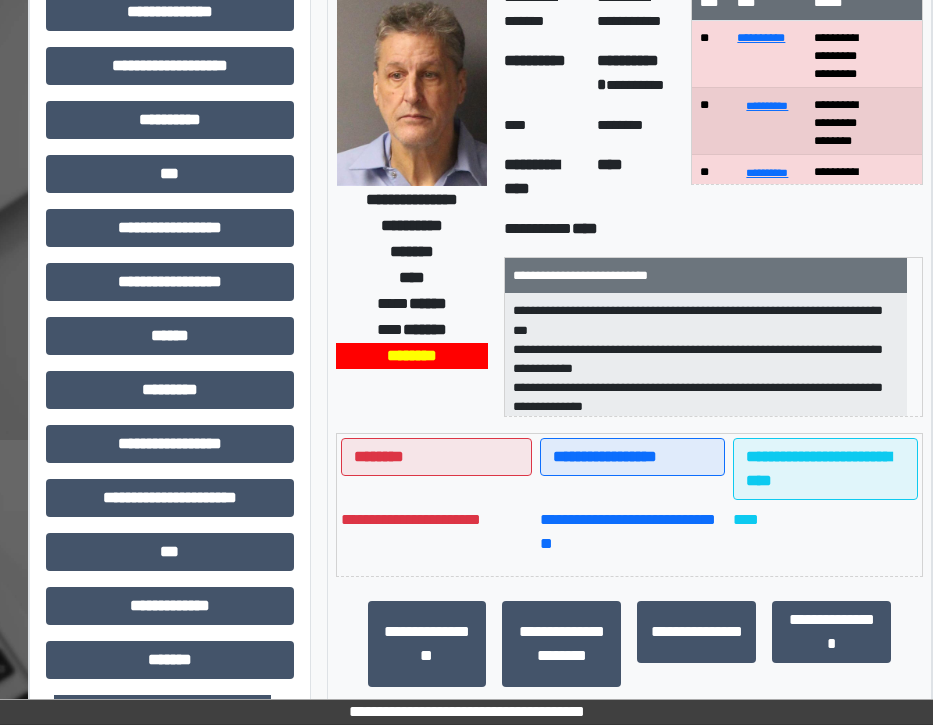 scroll, scrollTop: 0, scrollLeft: 115, axis: horizontal 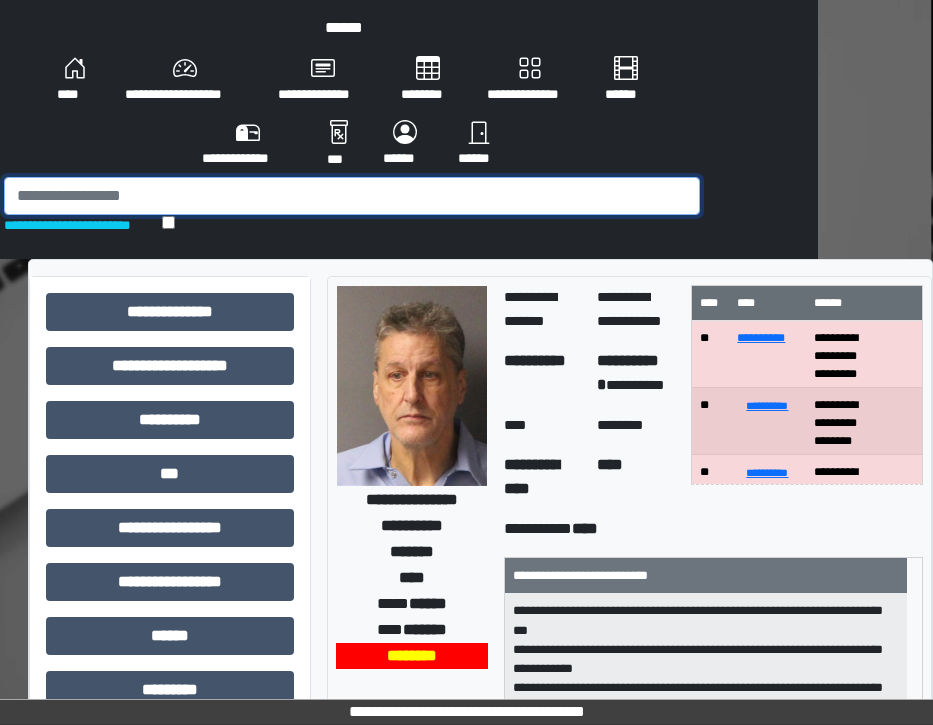 click at bounding box center (352, 196) 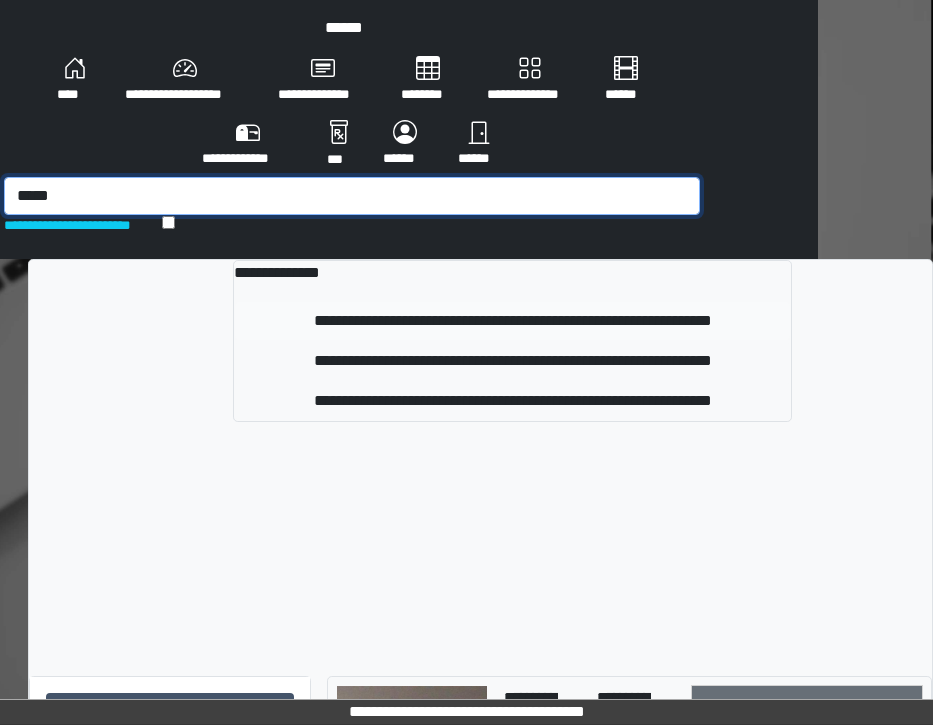 type on "*****" 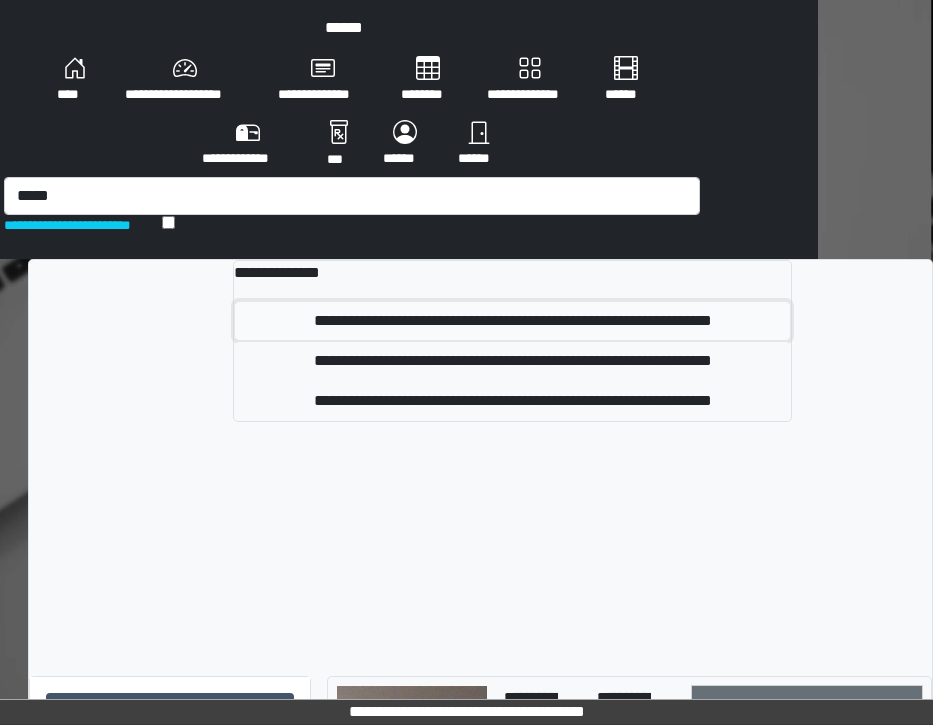 click on "**********" at bounding box center [513, 321] 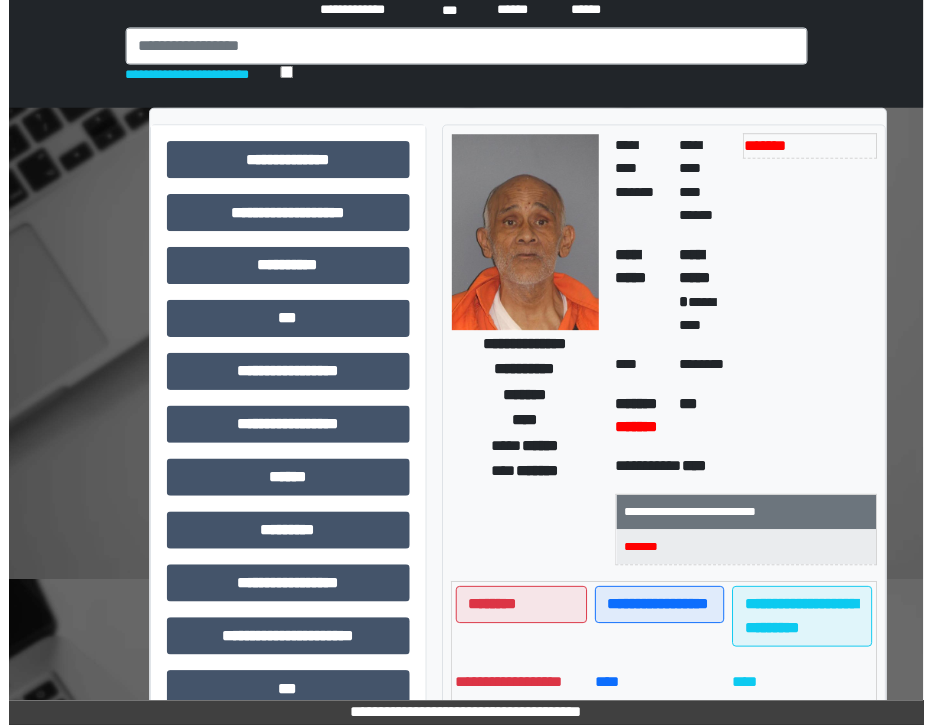 scroll, scrollTop: 0, scrollLeft: 0, axis: both 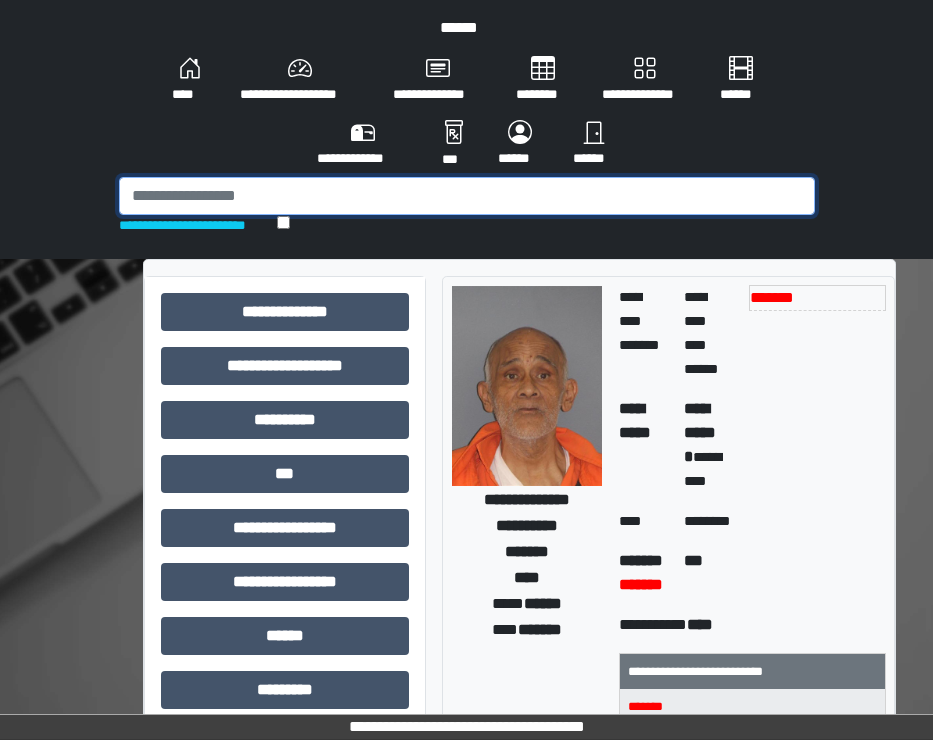 click at bounding box center [467, 196] 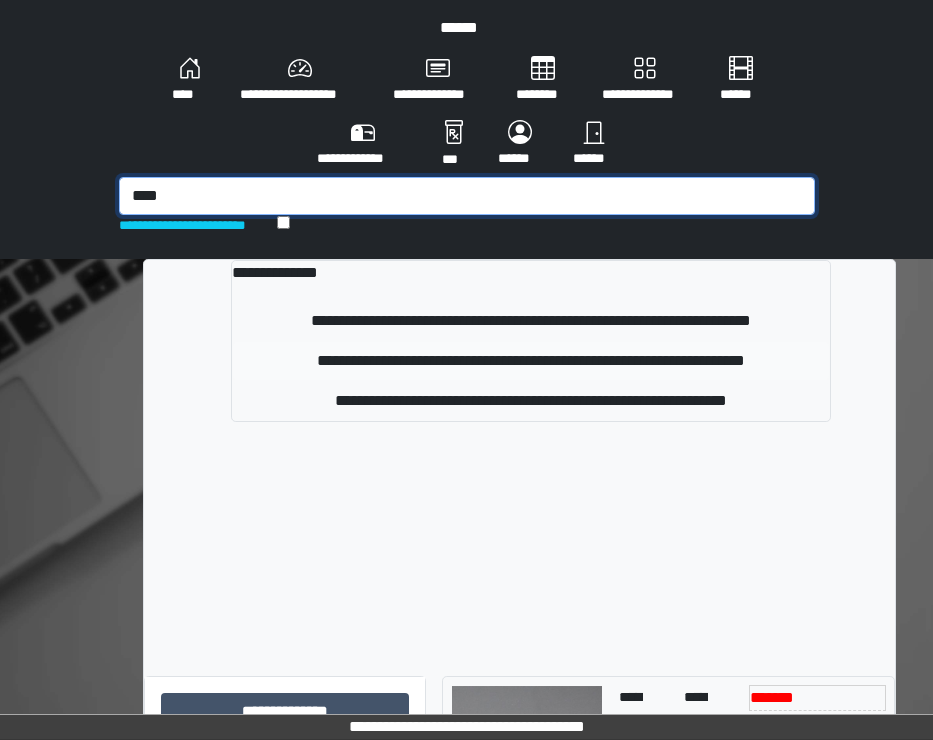 type on "****" 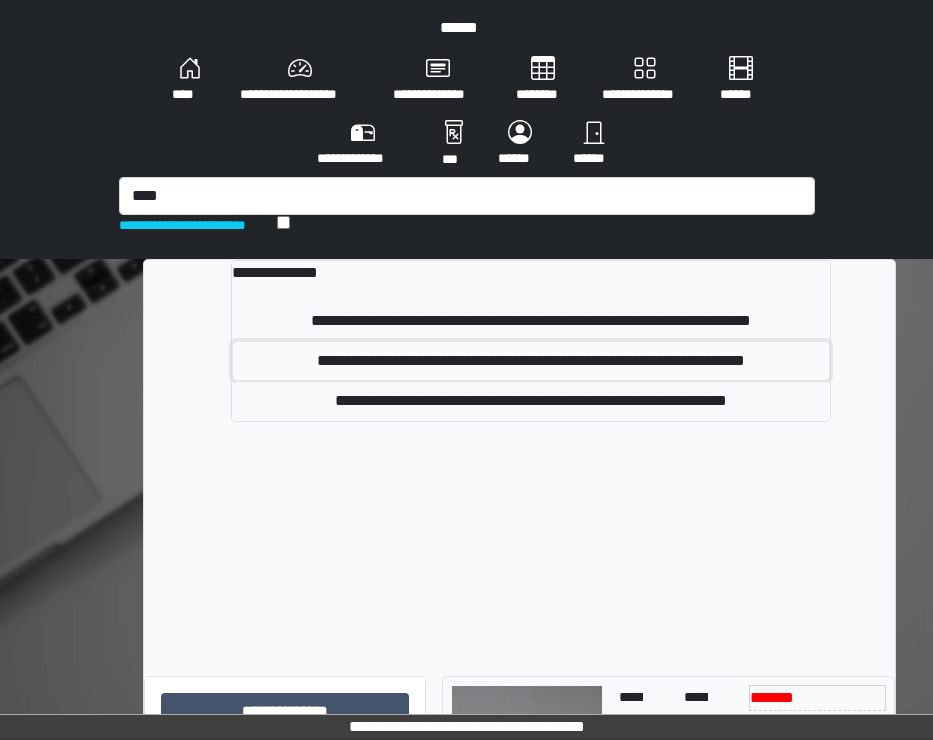 click on "**********" at bounding box center (531, 361) 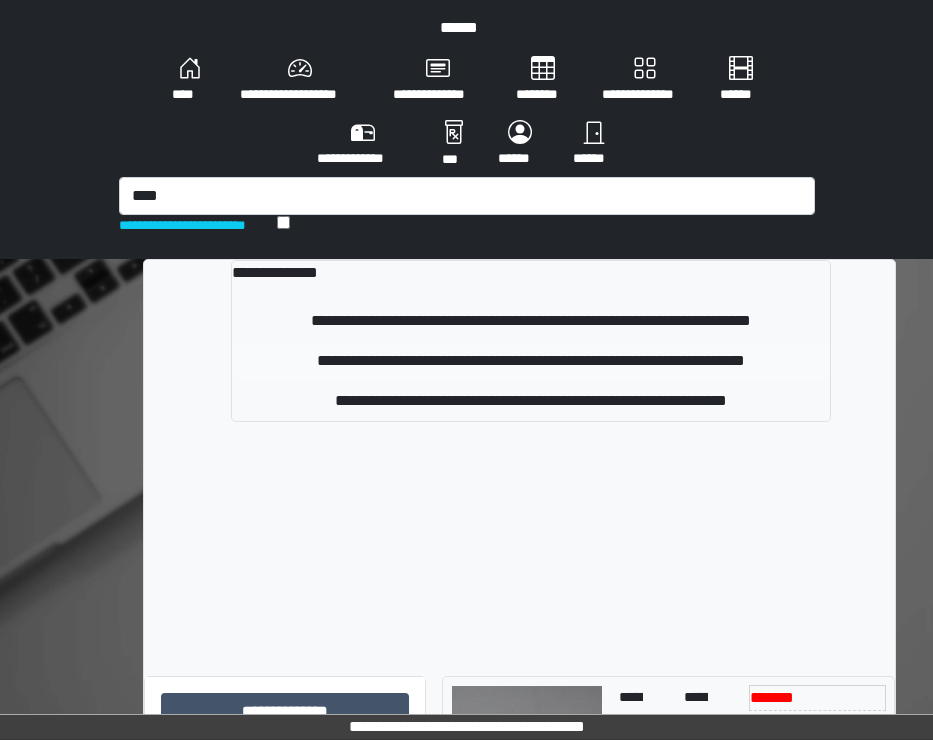 type 